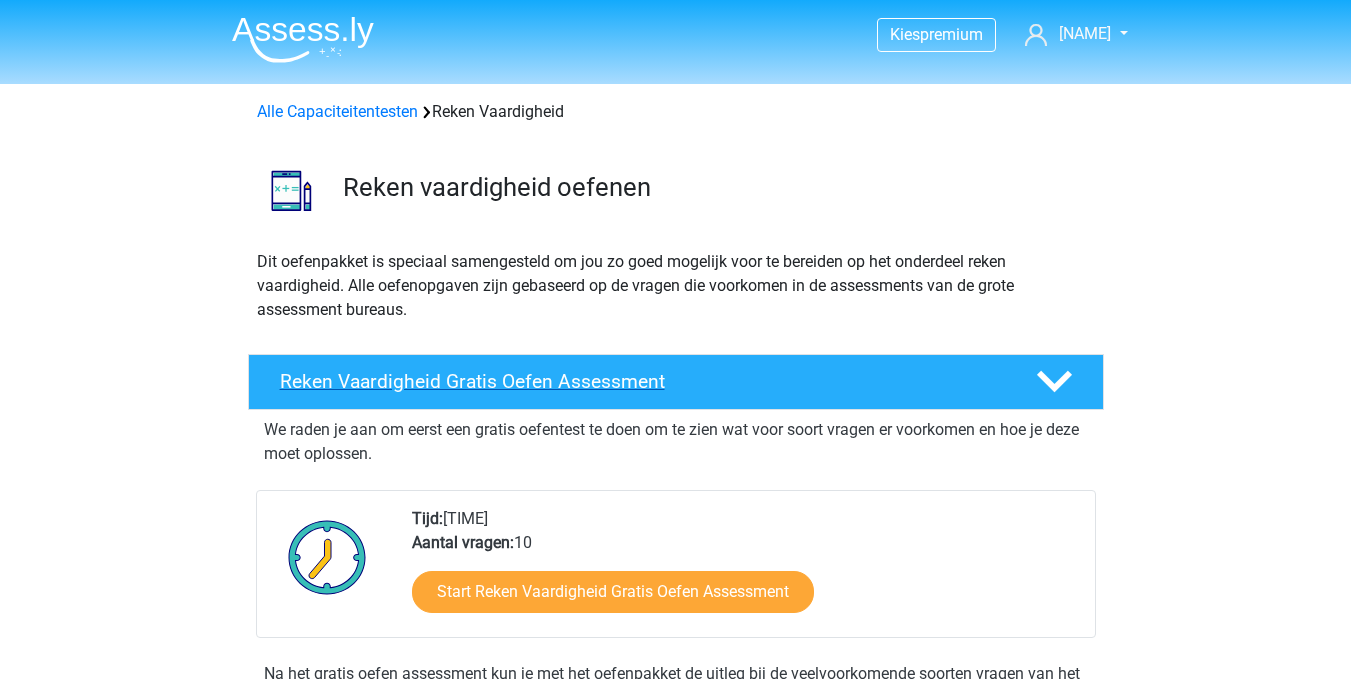 scroll, scrollTop: 100, scrollLeft: 0, axis: vertical 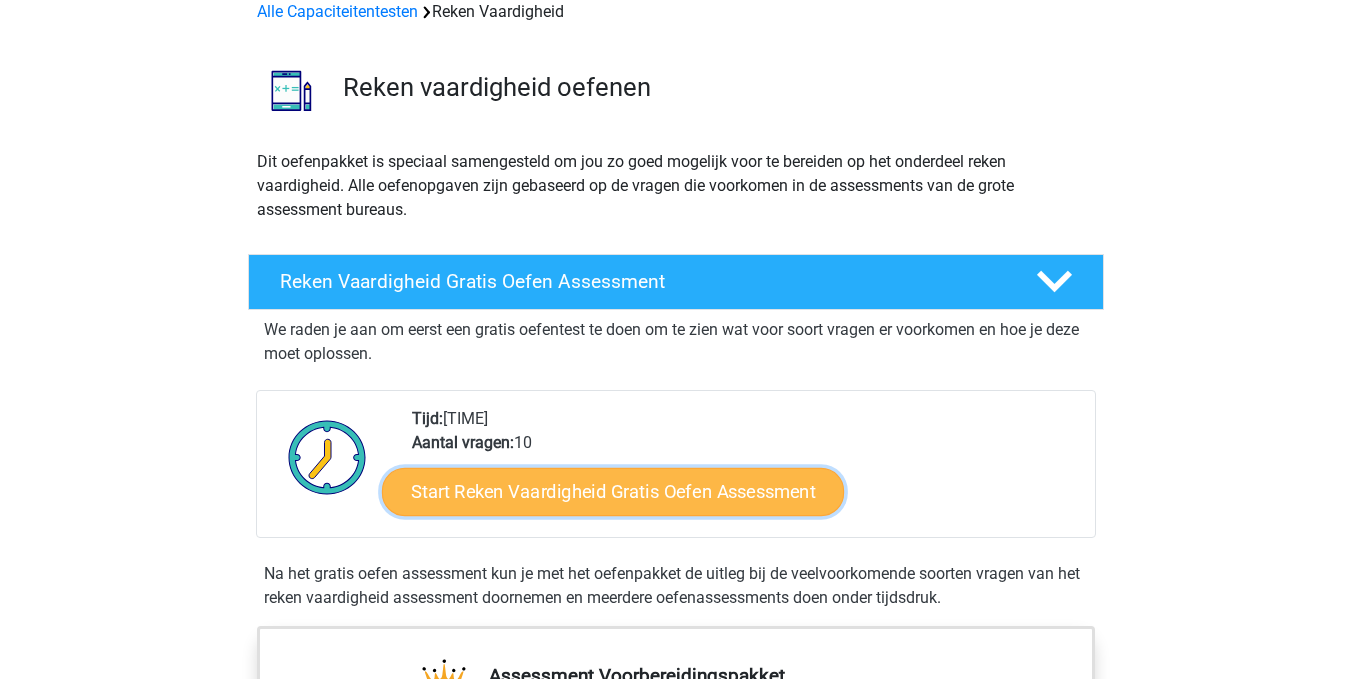 click on "Start Reken Vaardigheid
Gratis Oefen Assessment" at bounding box center (613, 491) 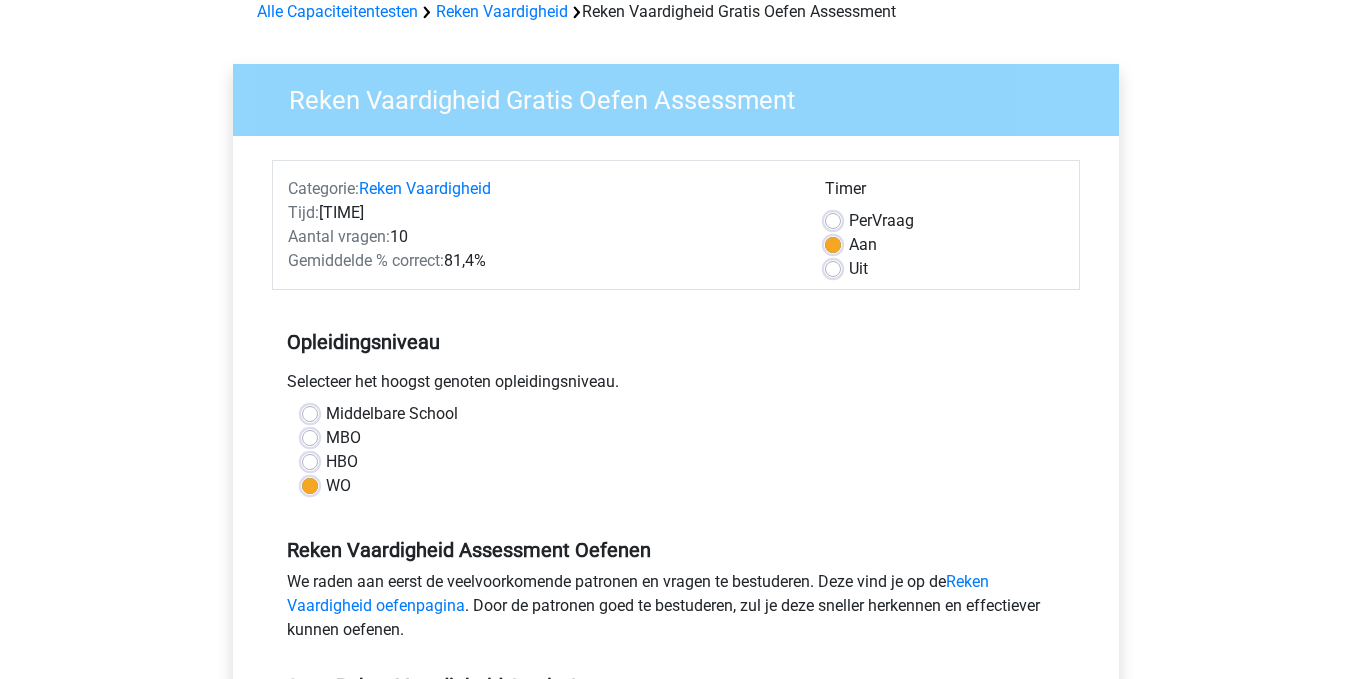 scroll, scrollTop: 400, scrollLeft: 0, axis: vertical 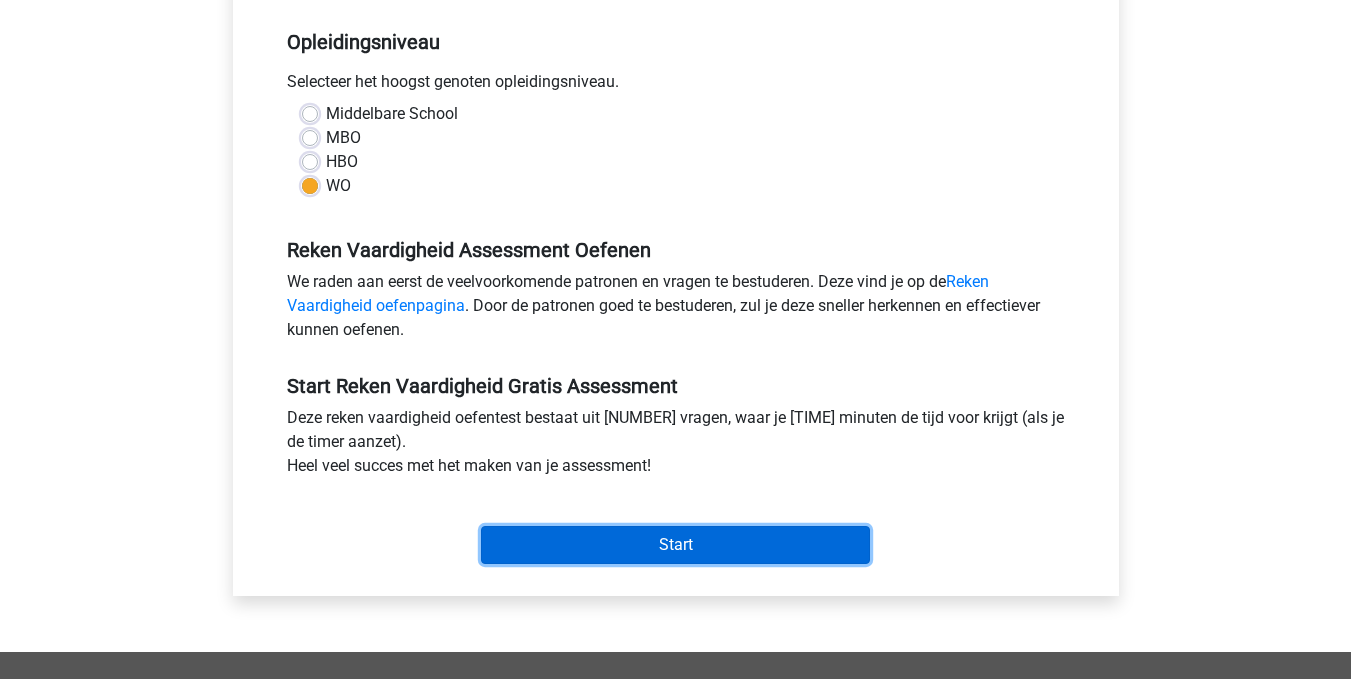 click on "Start" at bounding box center (675, 545) 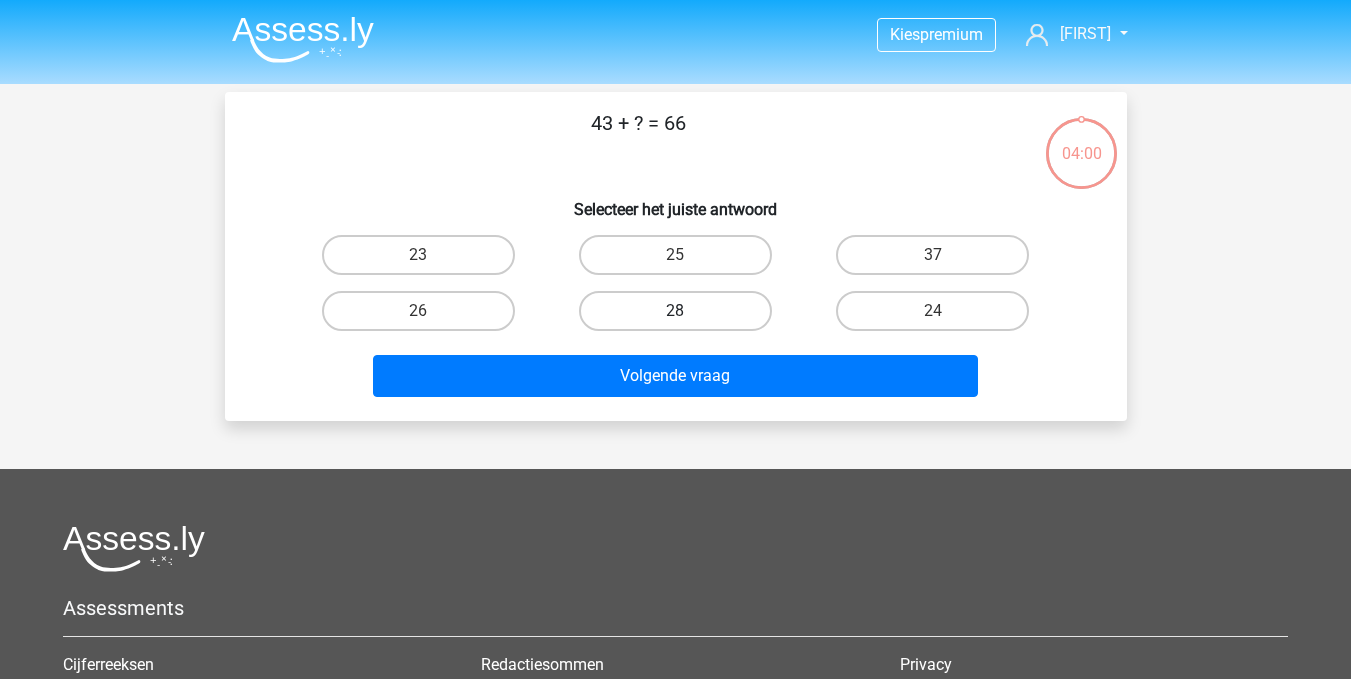 scroll, scrollTop: 0, scrollLeft: 0, axis: both 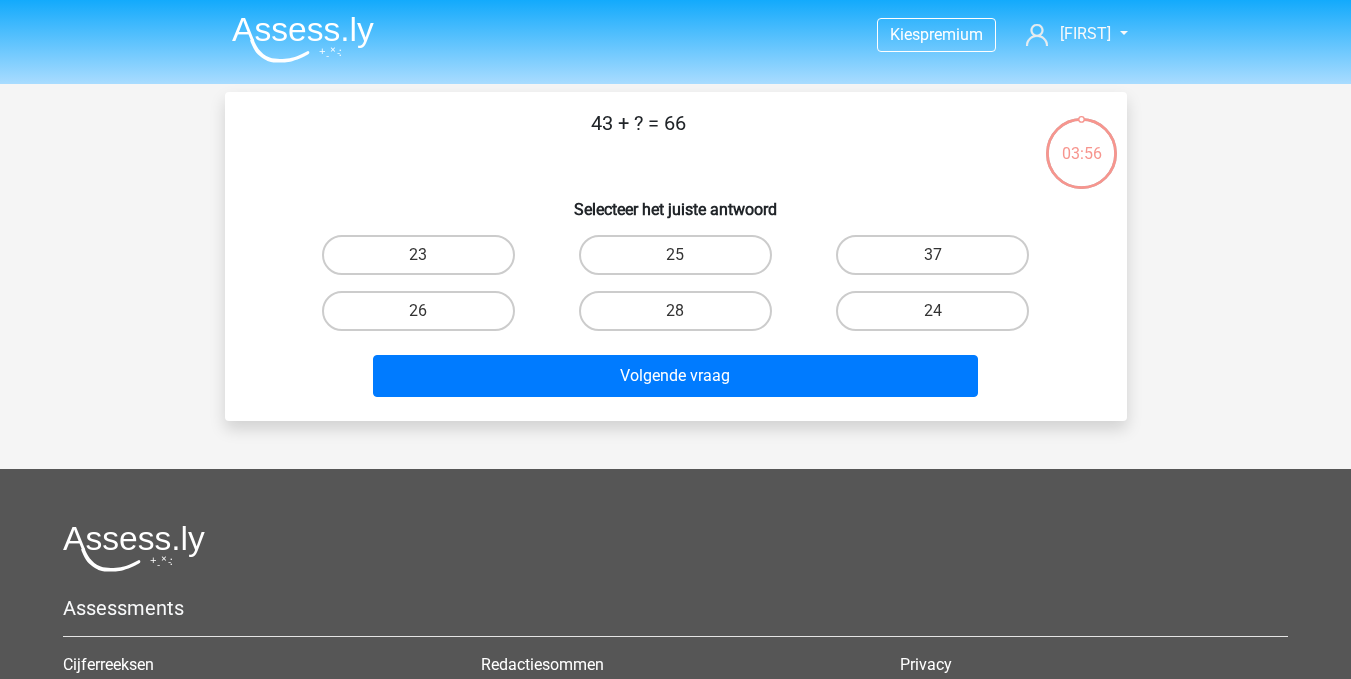 click on "23" at bounding box center (424, 261) 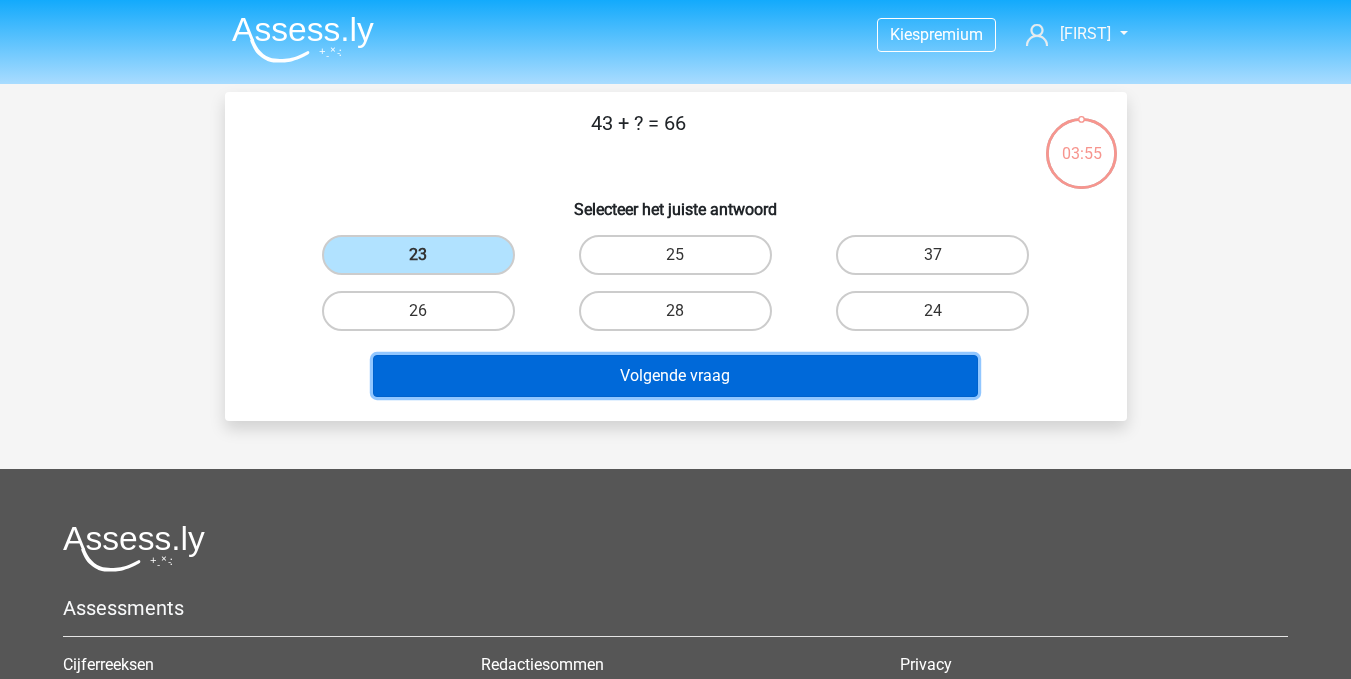 click on "Volgende vraag" at bounding box center (675, 376) 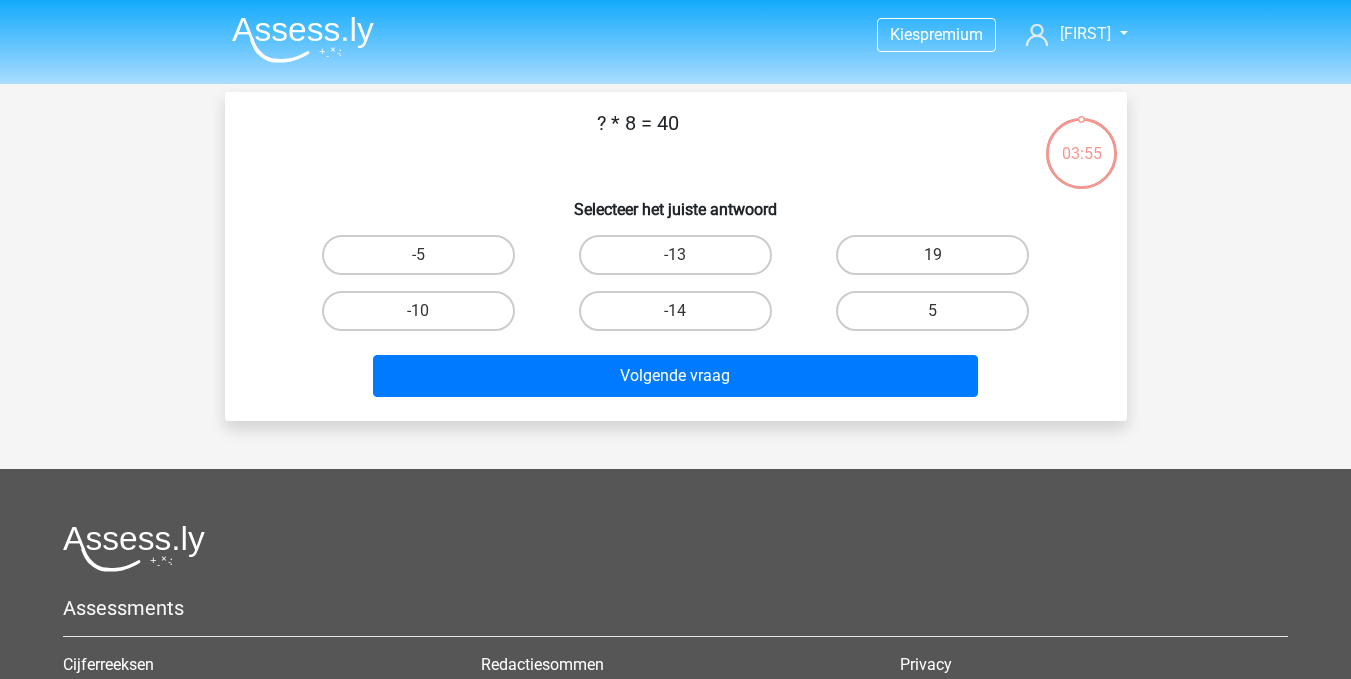 scroll, scrollTop: 92, scrollLeft: 0, axis: vertical 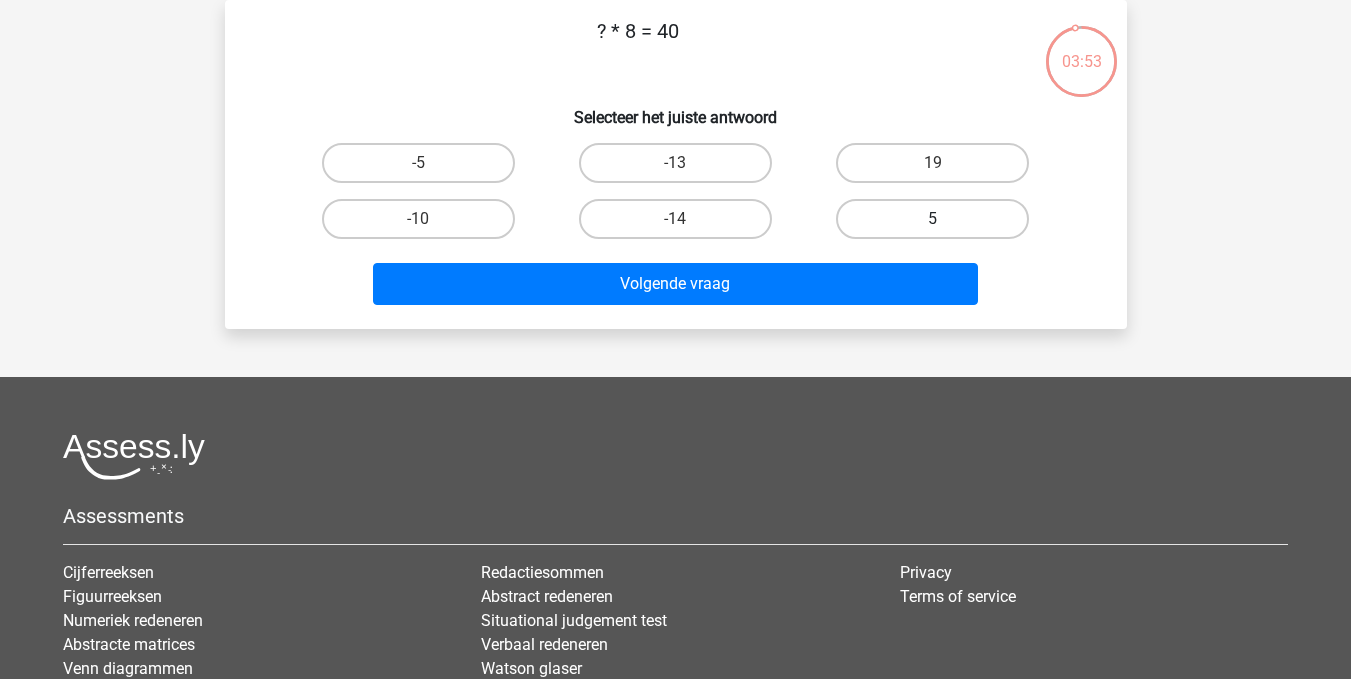 click on "5" at bounding box center (932, 219) 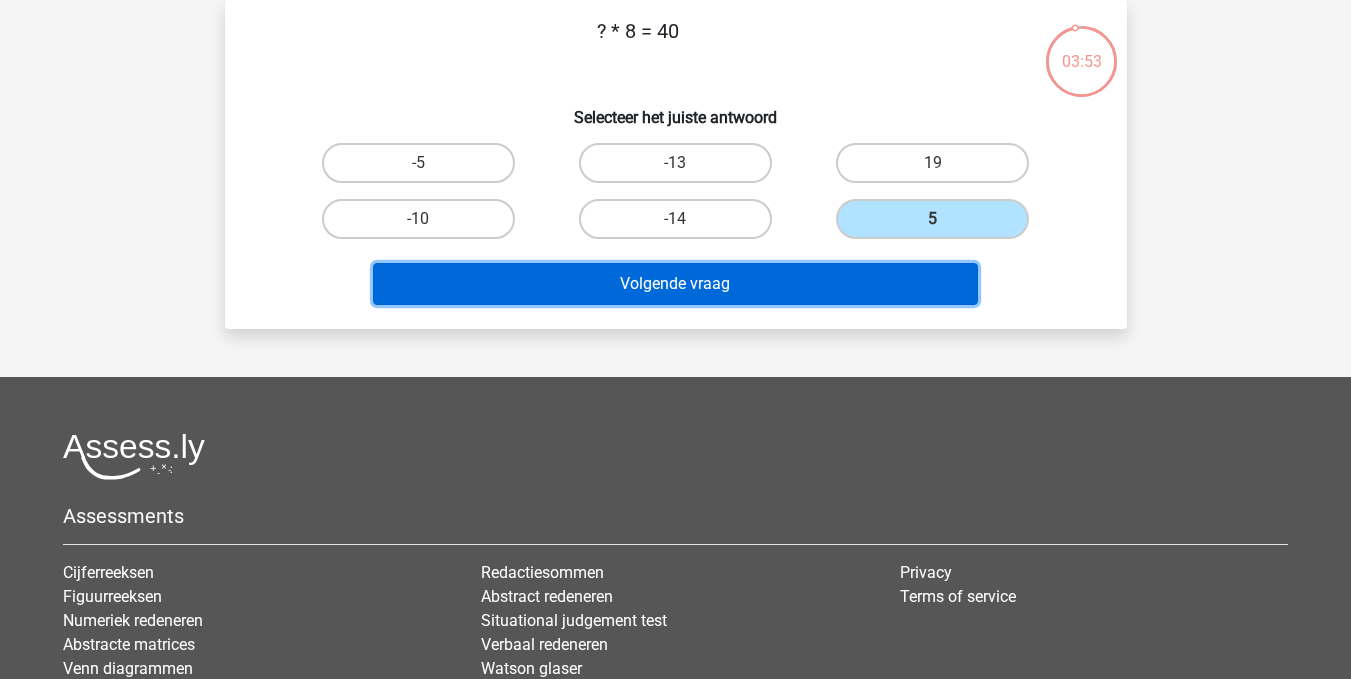 click on "Volgende vraag" at bounding box center [675, 284] 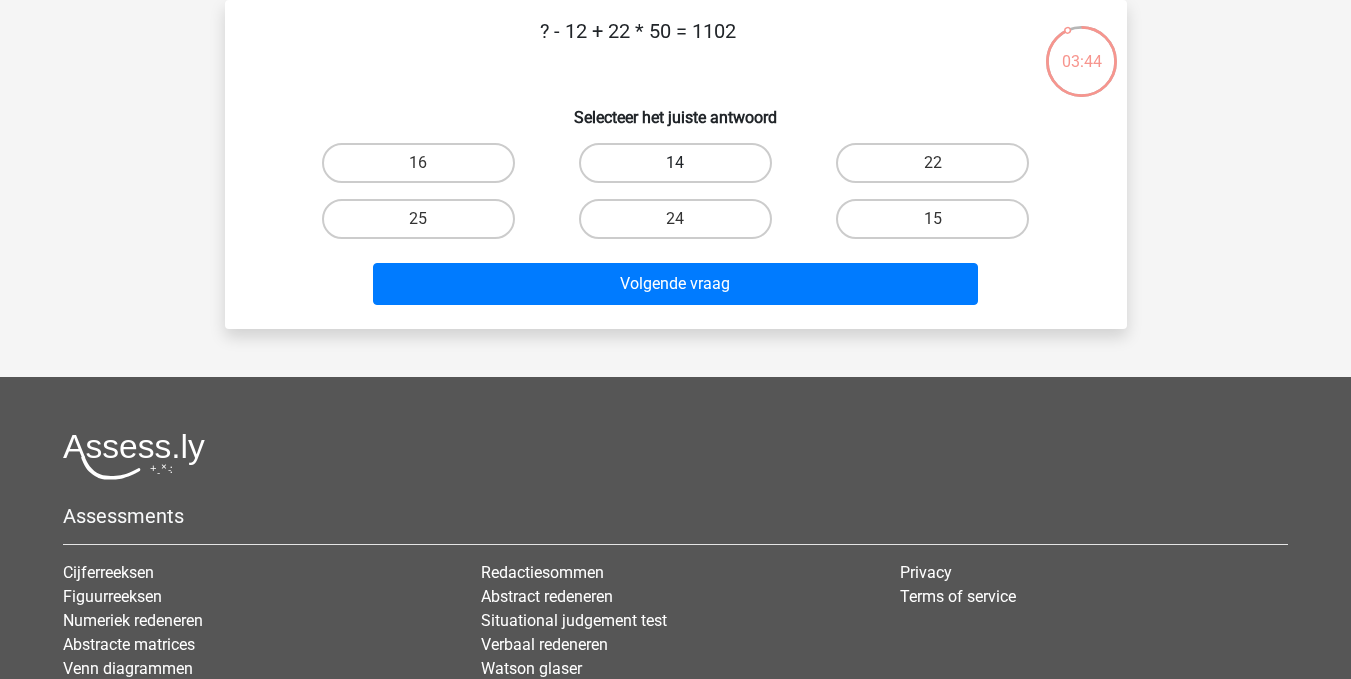 click on "14" at bounding box center [675, 163] 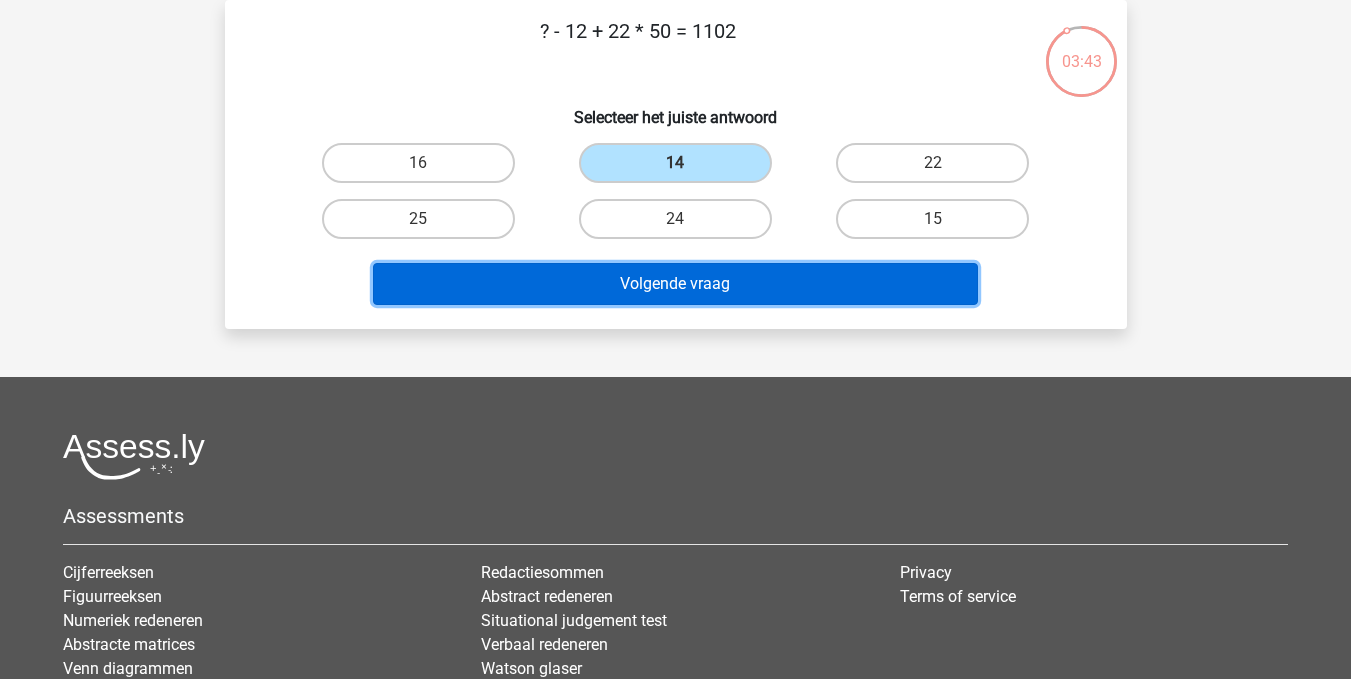 click on "Volgende vraag" at bounding box center [675, 284] 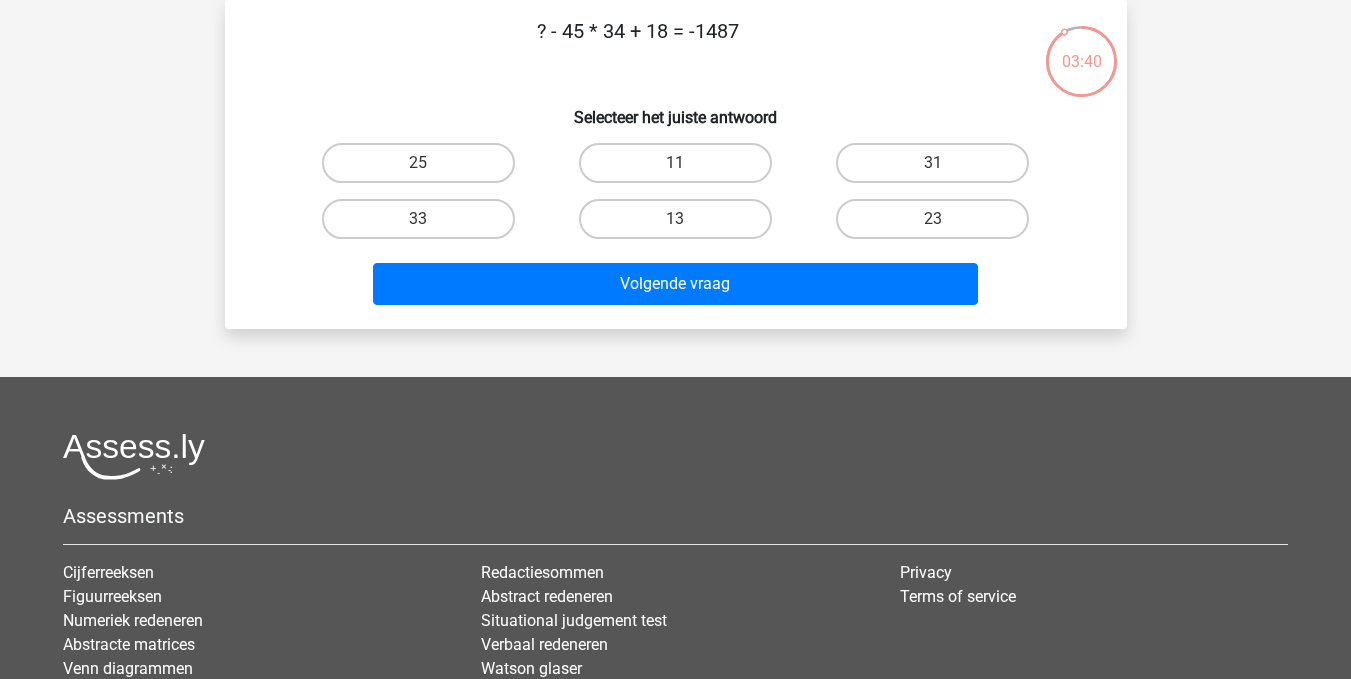 drag, startPoint x: 606, startPoint y: 35, endPoint x: 654, endPoint y: 45, distance: 49.0306 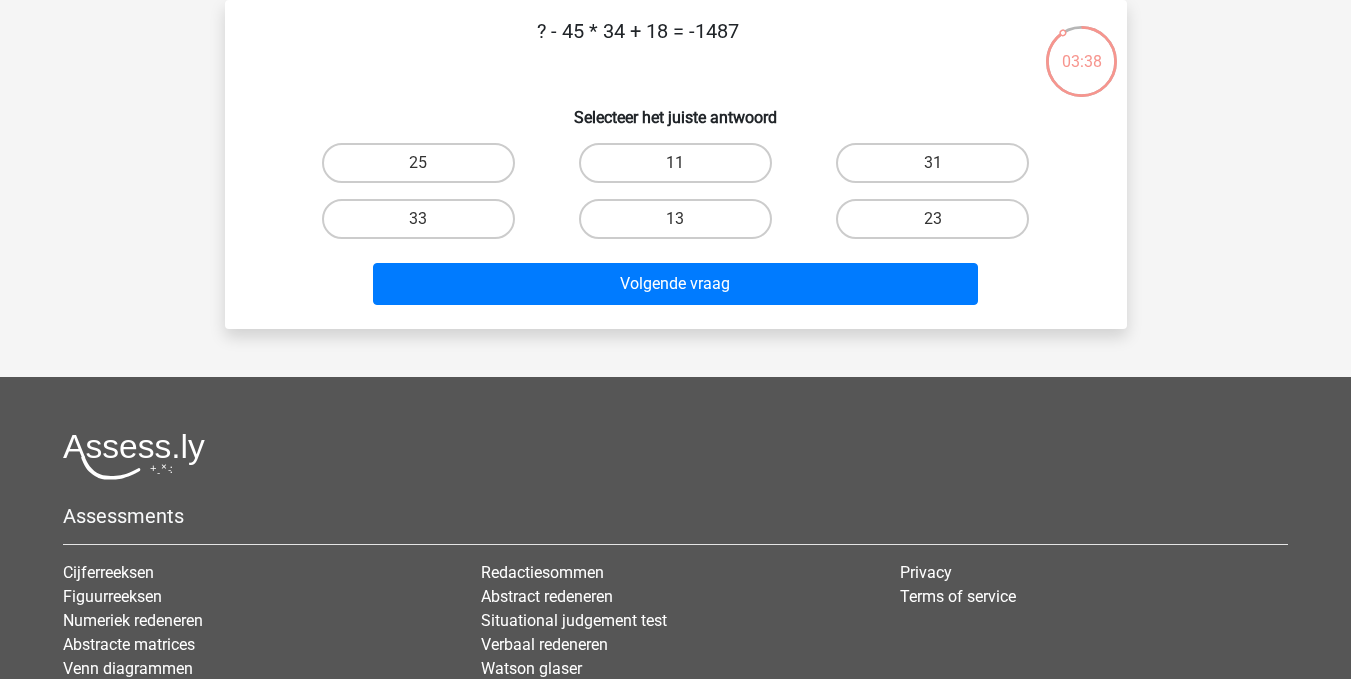 click on "? - 45 * 34 + 18 = -1487" at bounding box center [638, 46] 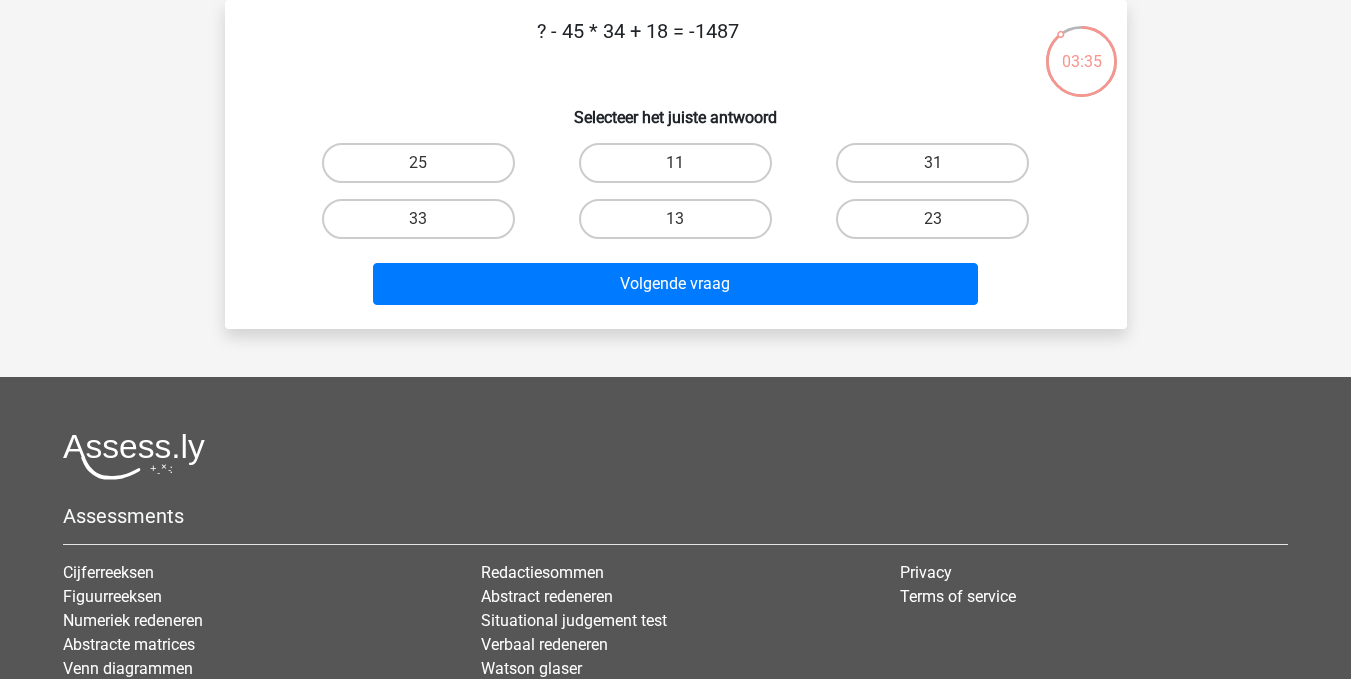click on "? - 45 * 34 + 18 = -1487" at bounding box center [638, 46] 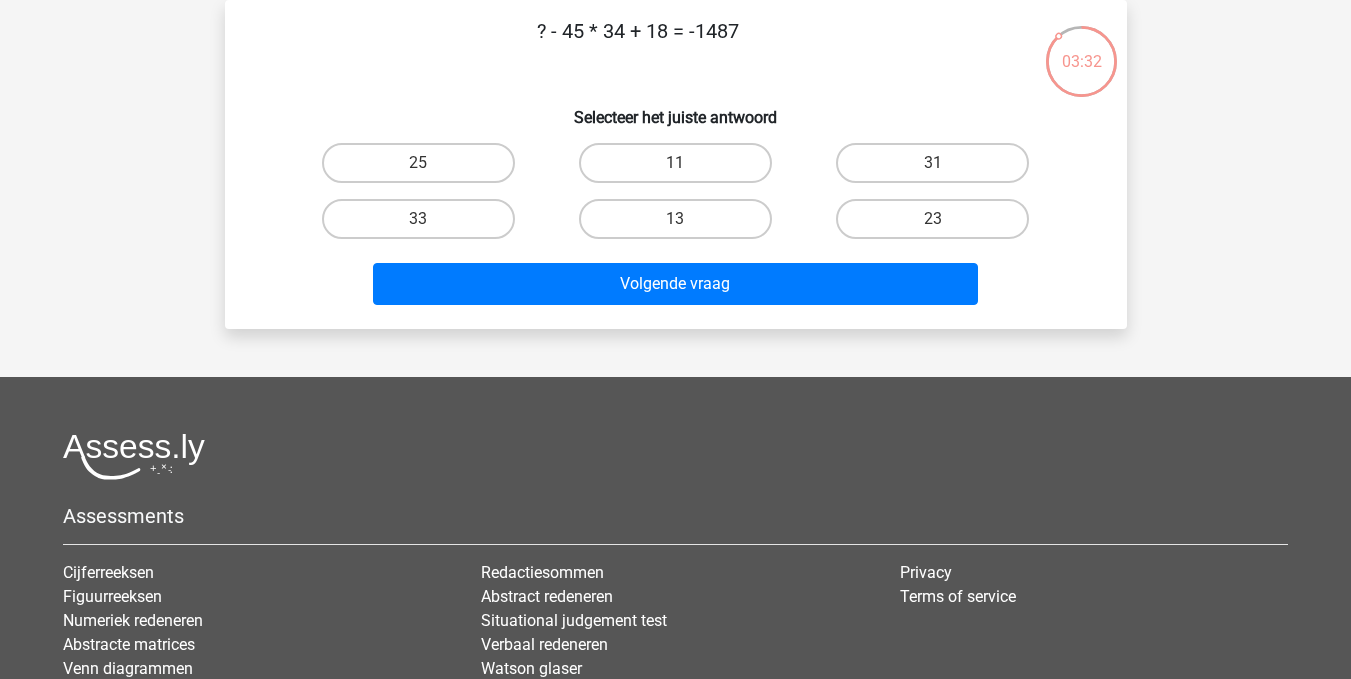 click on "? - 45 * 34 + 18 = -1487" at bounding box center [638, 46] 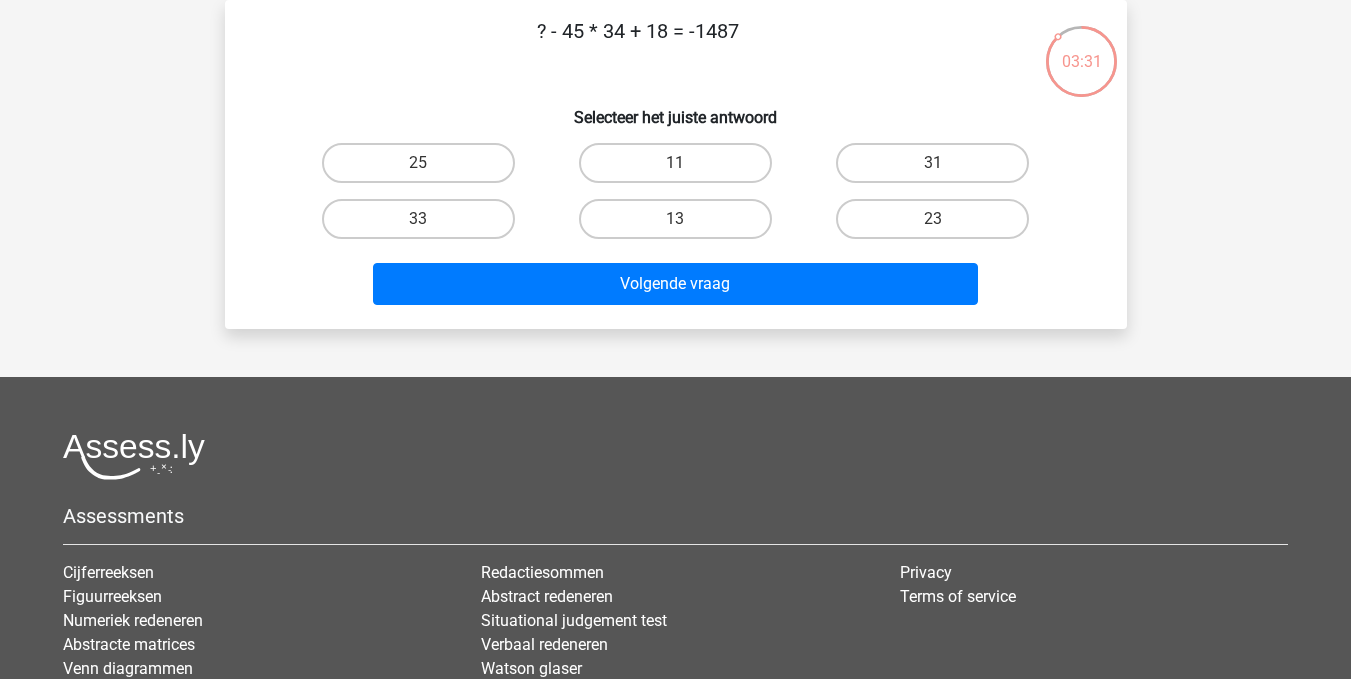 click on "? - 45 * 34 + 18 = -1487" at bounding box center [638, 46] 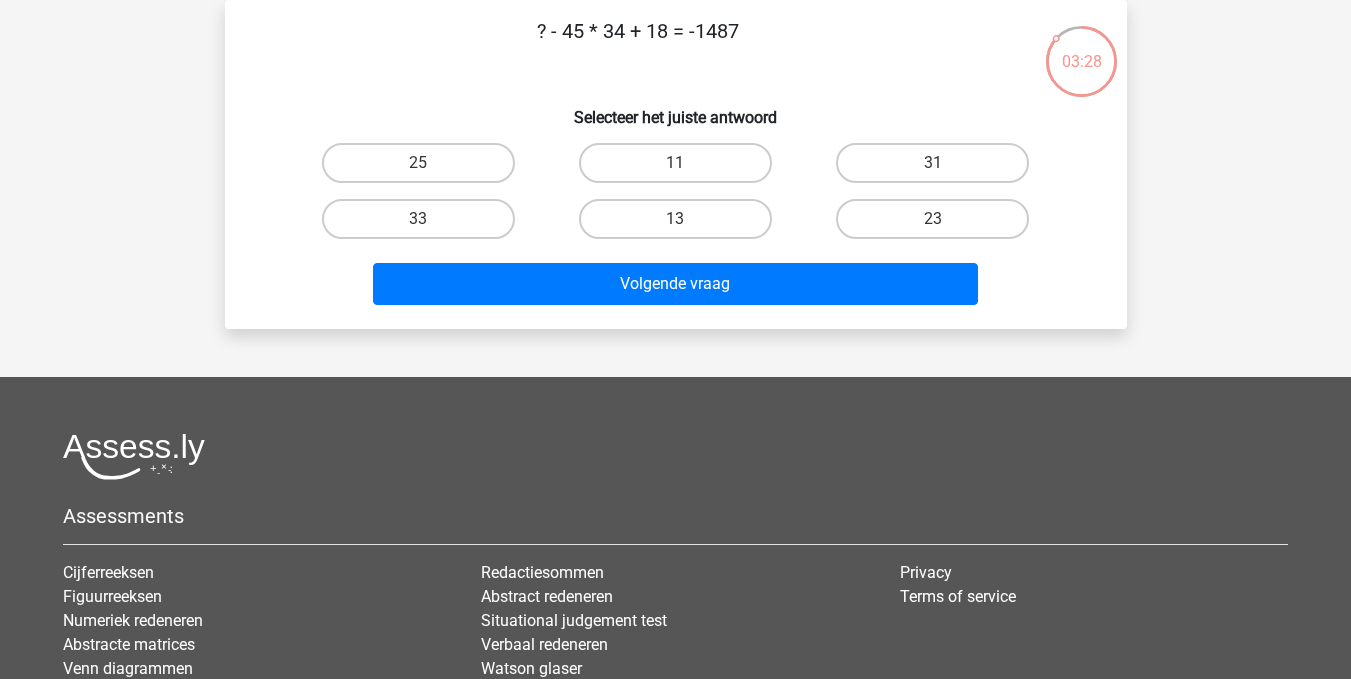 click on "? - 45 * 34 + 18 = -1487" at bounding box center [638, 46] 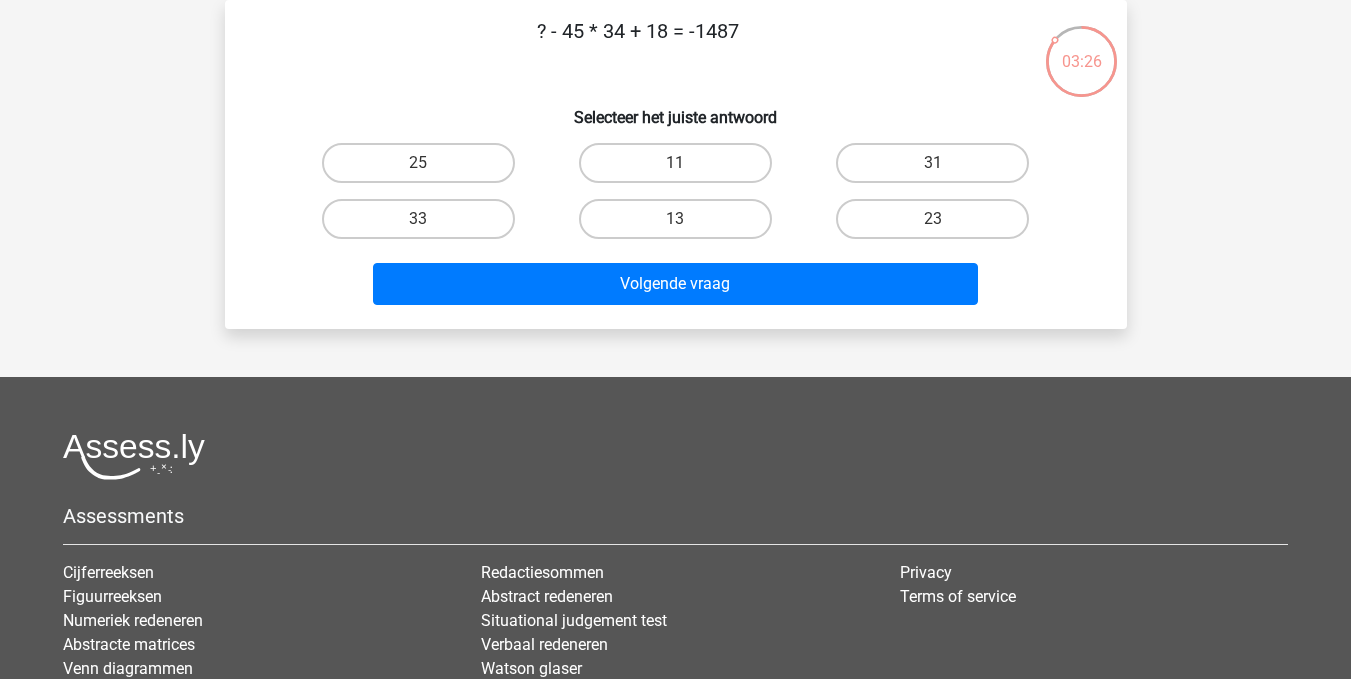 scroll, scrollTop: 0, scrollLeft: 0, axis: both 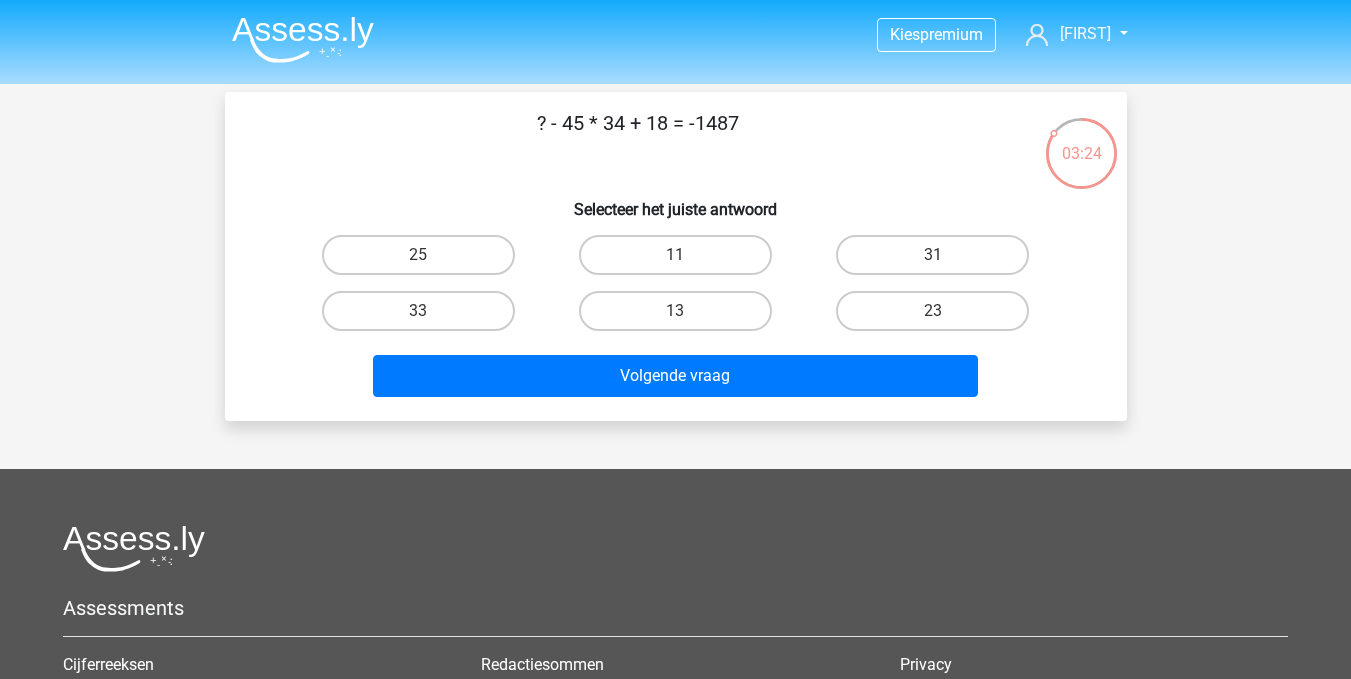 drag, startPoint x: 647, startPoint y: 124, endPoint x: 661, endPoint y: 126, distance: 14.142136 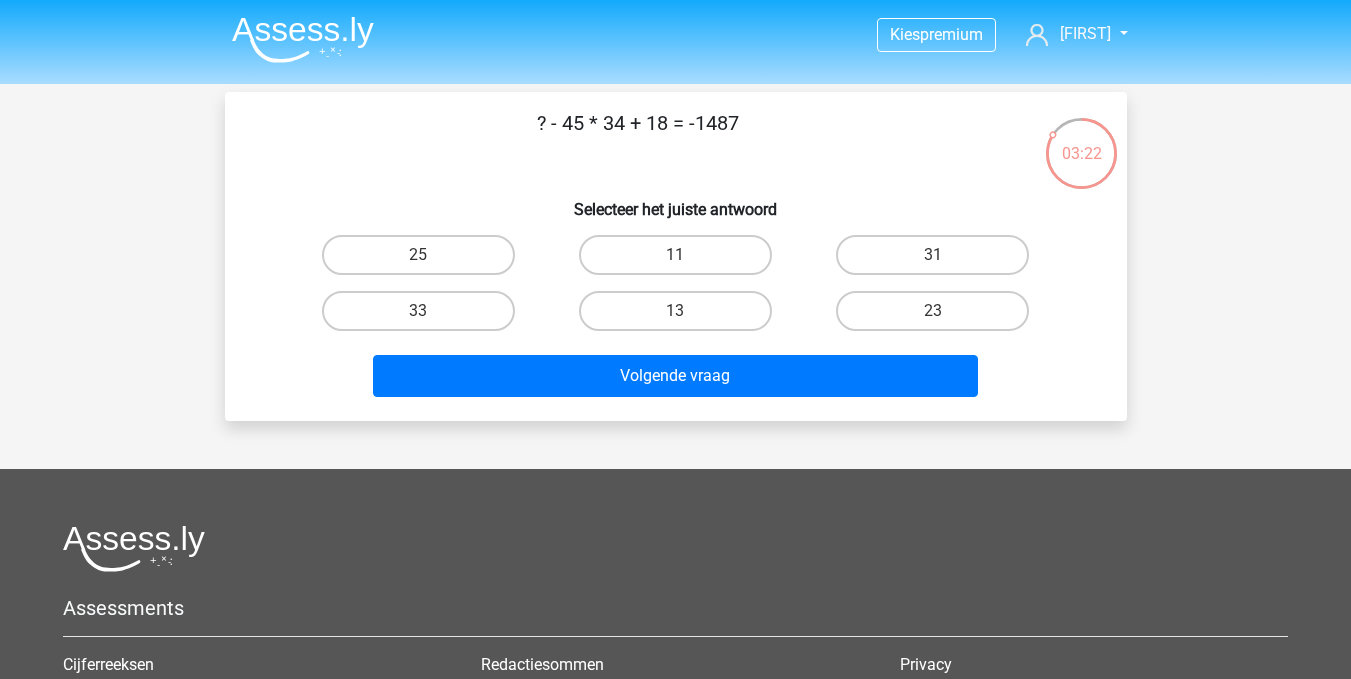 drag, startPoint x: 564, startPoint y: 123, endPoint x: 624, endPoint y: 132, distance: 60.671246 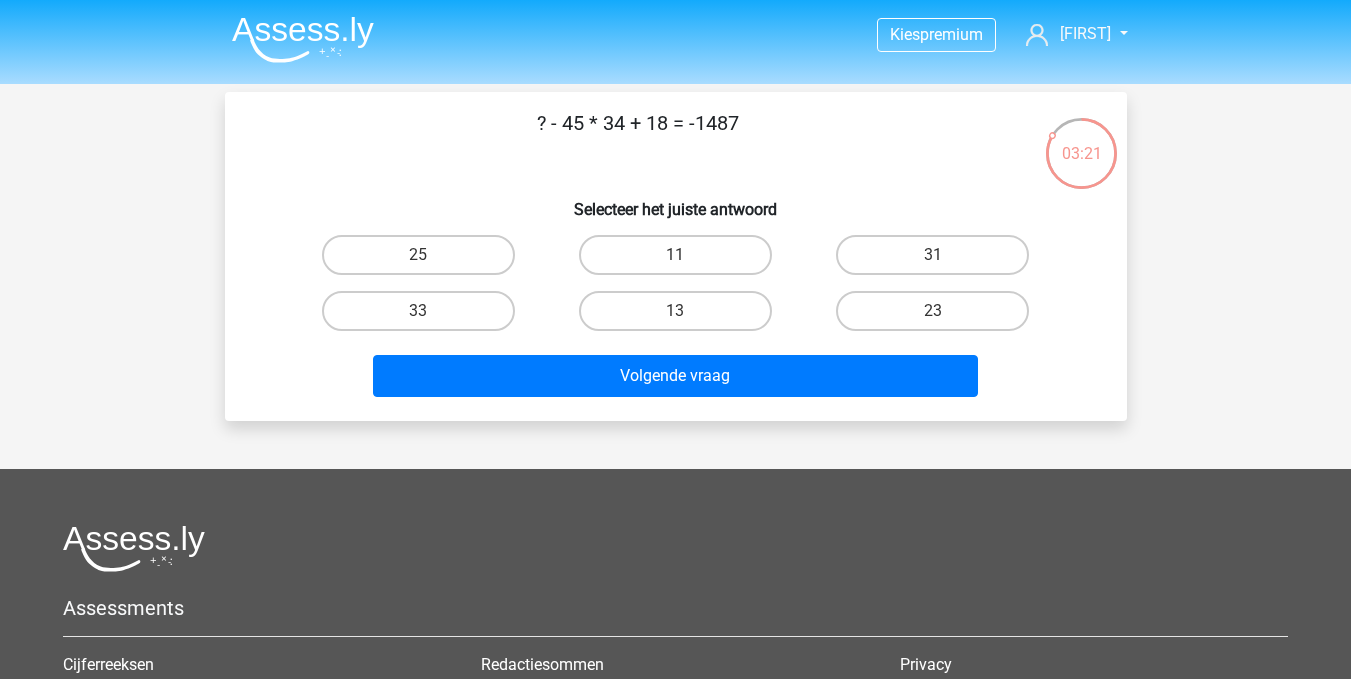click on "? - 45 * 34 + 18 = -1487" at bounding box center [638, 138] 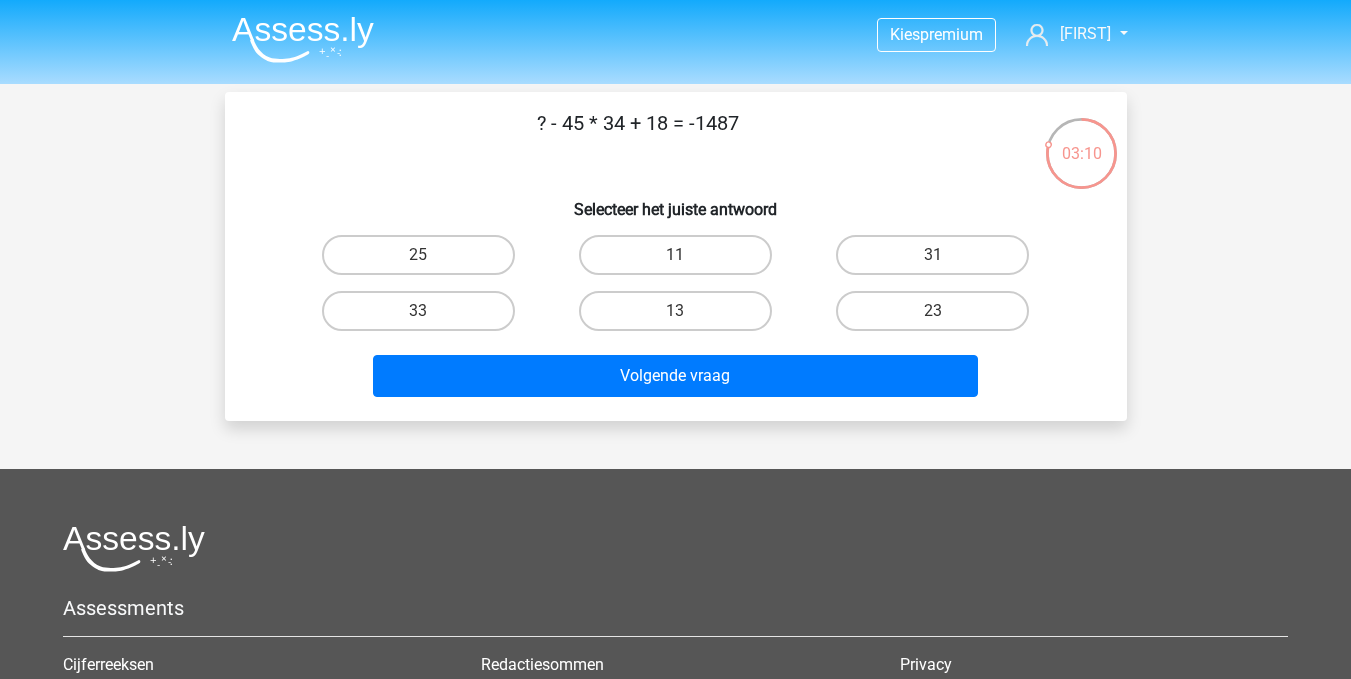 drag, startPoint x: 571, startPoint y: 126, endPoint x: 622, endPoint y: 134, distance: 51.62364 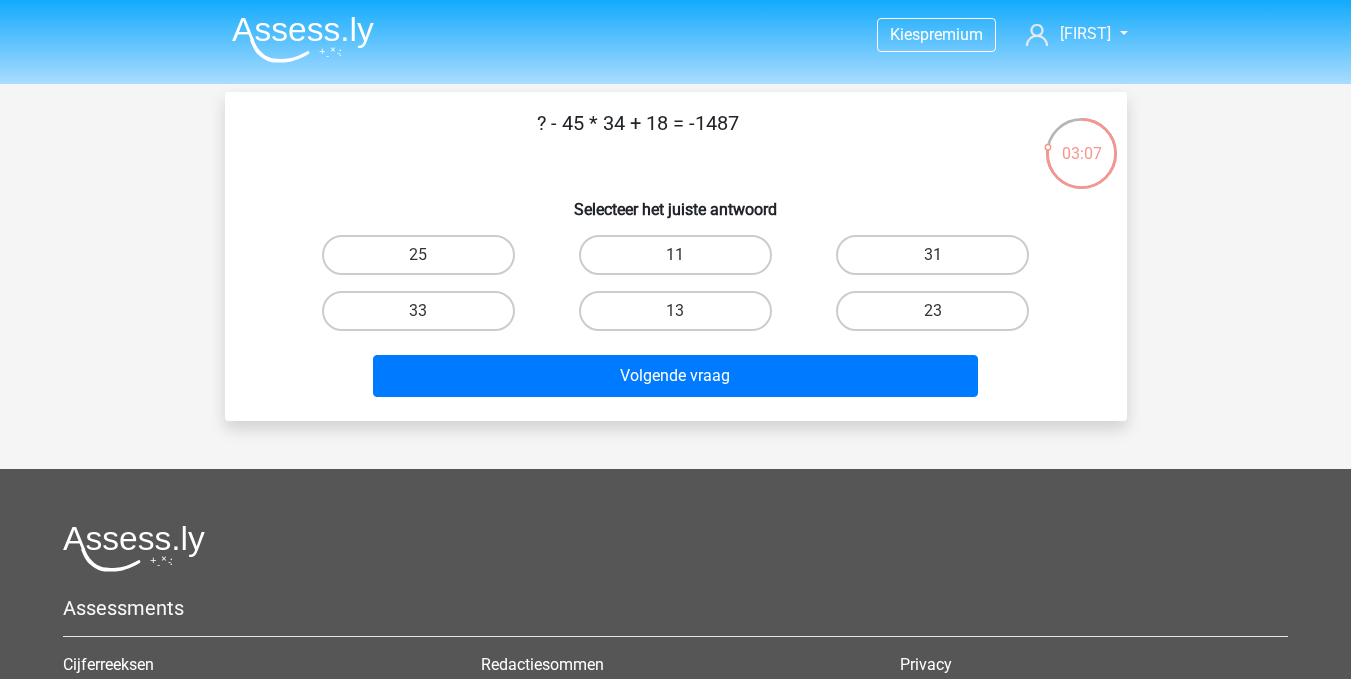drag, startPoint x: 573, startPoint y: 122, endPoint x: 583, endPoint y: 126, distance: 10.770329 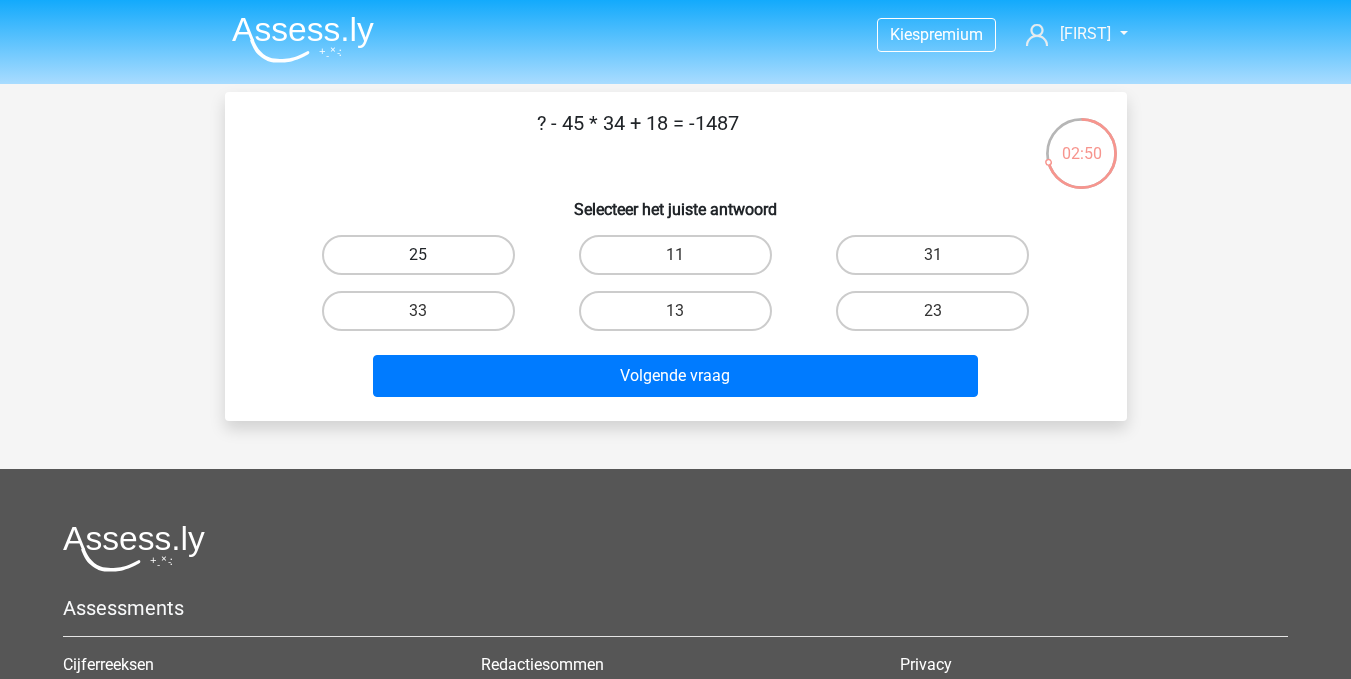 click on "25" at bounding box center (418, 255) 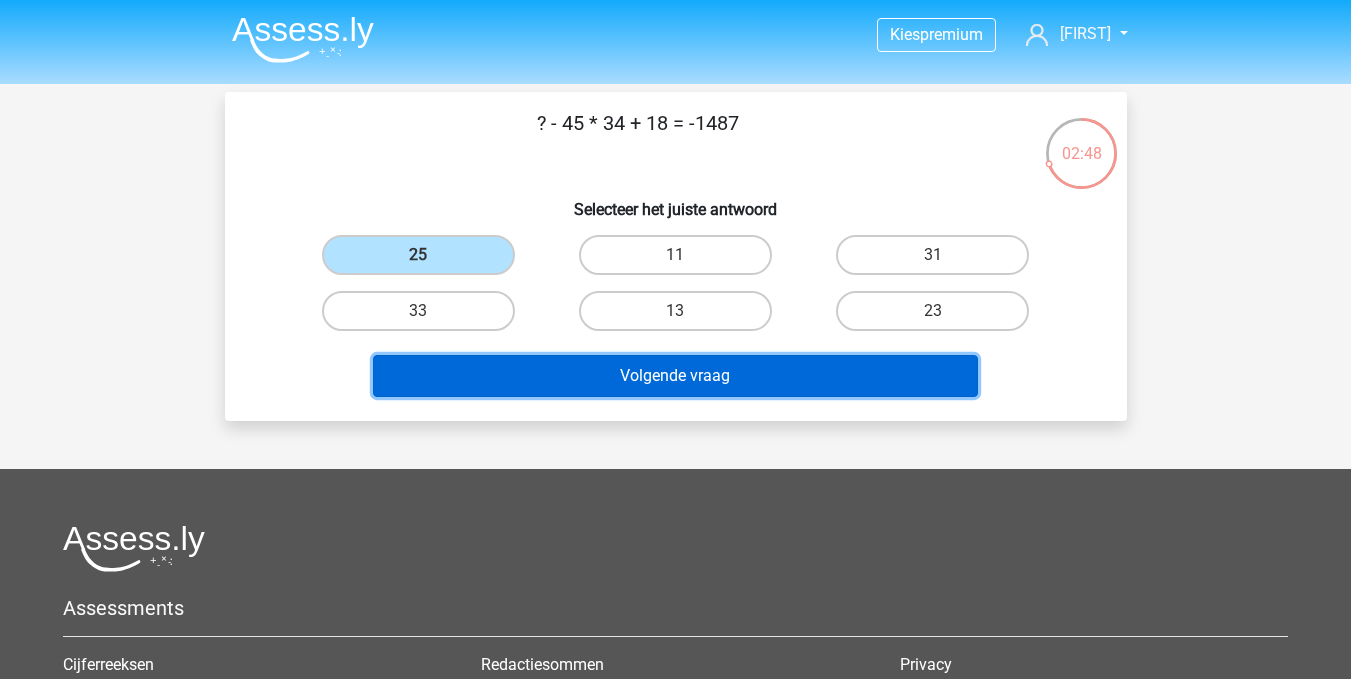 click on "Volgende vraag" at bounding box center [675, 376] 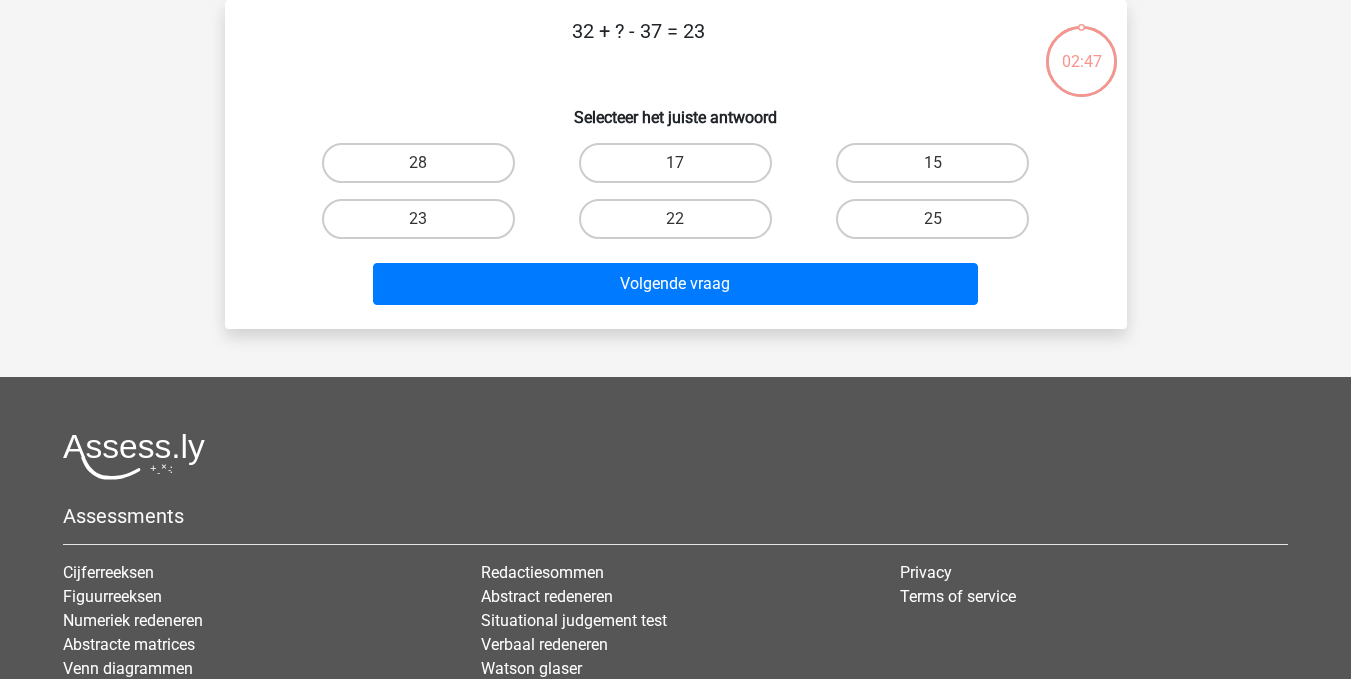 scroll, scrollTop: 0, scrollLeft: 0, axis: both 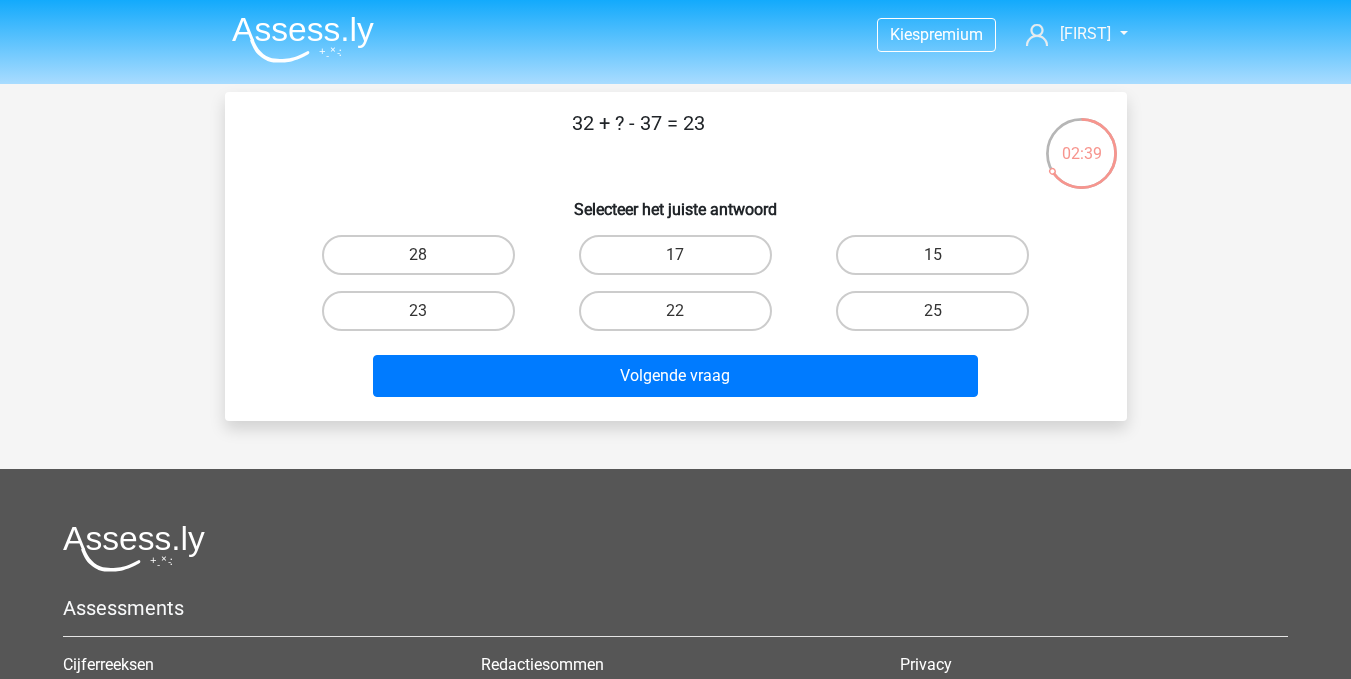 drag, startPoint x: 612, startPoint y: 126, endPoint x: 647, endPoint y: 151, distance: 43.011627 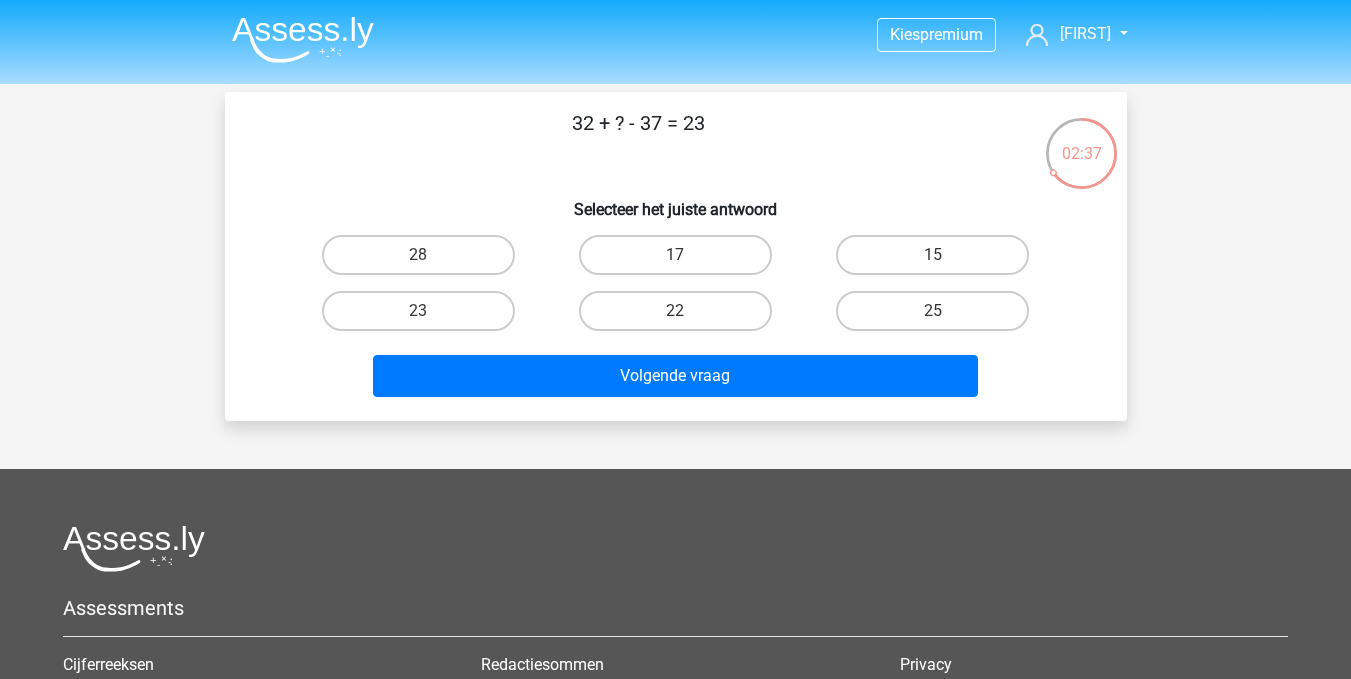 click on "32 + ? - 37 = 23" at bounding box center [638, 138] 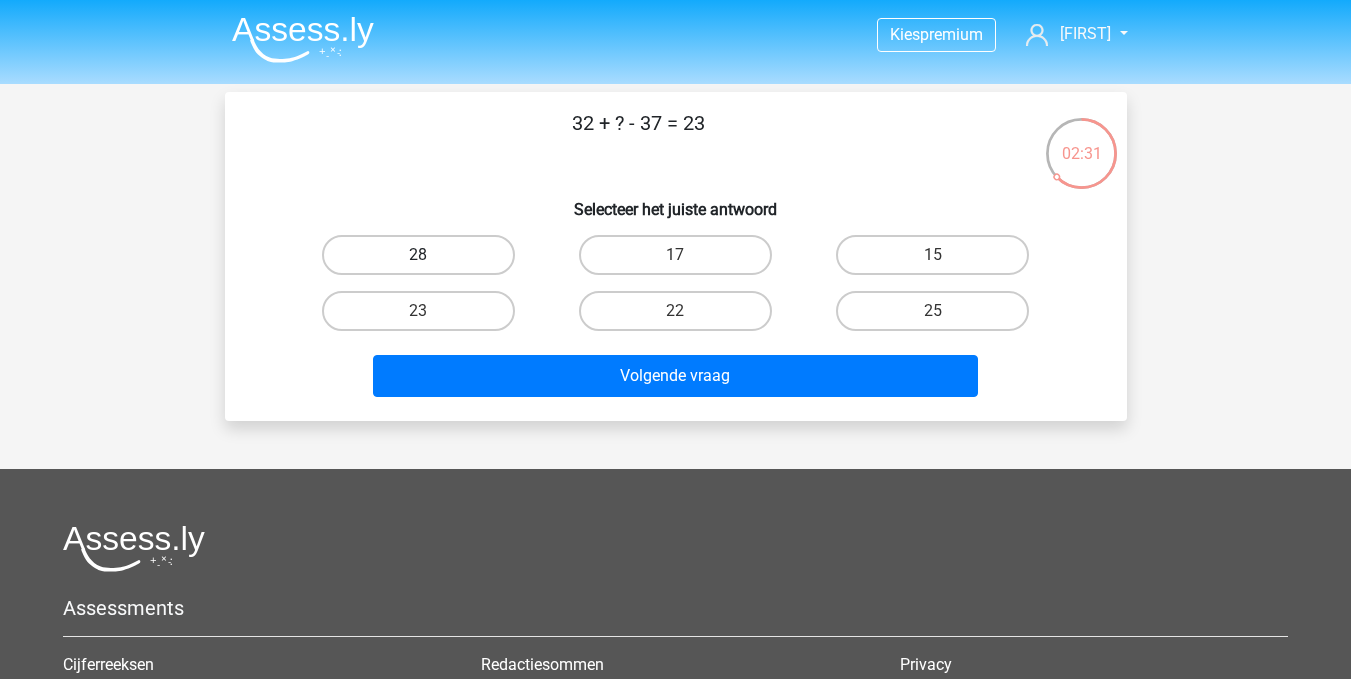 click on "28" at bounding box center [418, 255] 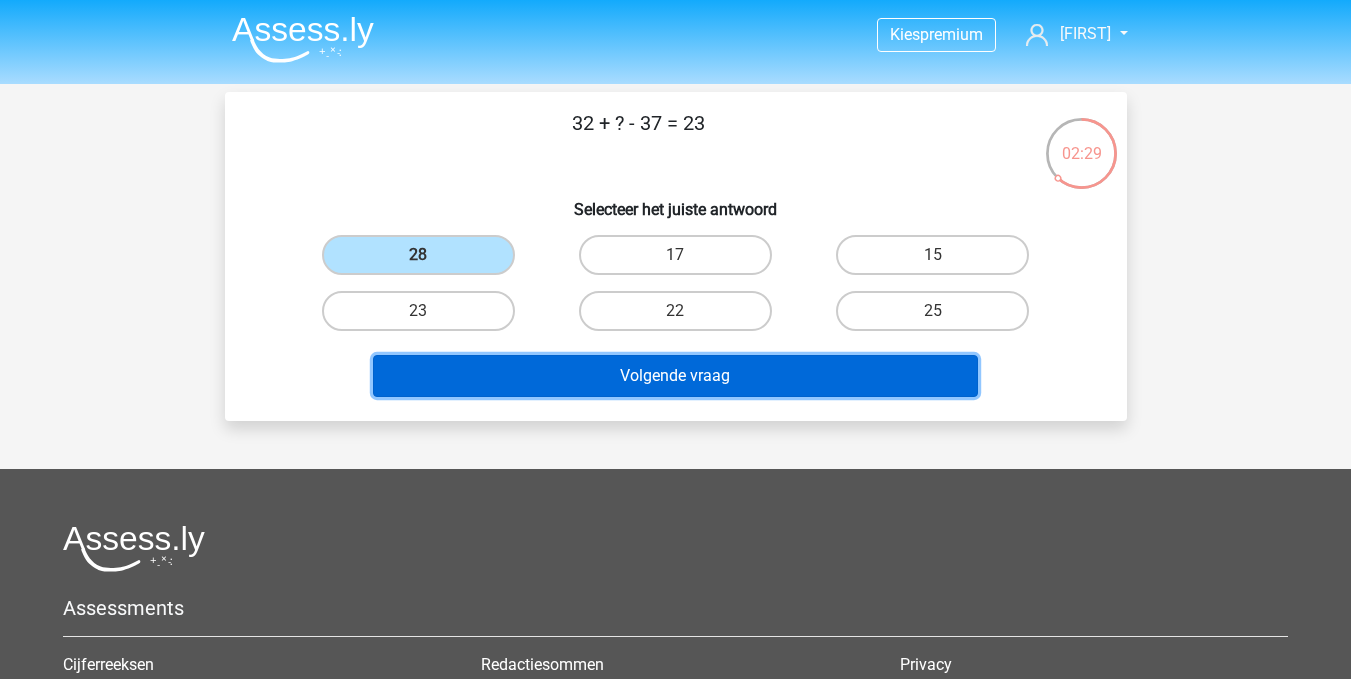 click on "Volgende vraag" at bounding box center [675, 376] 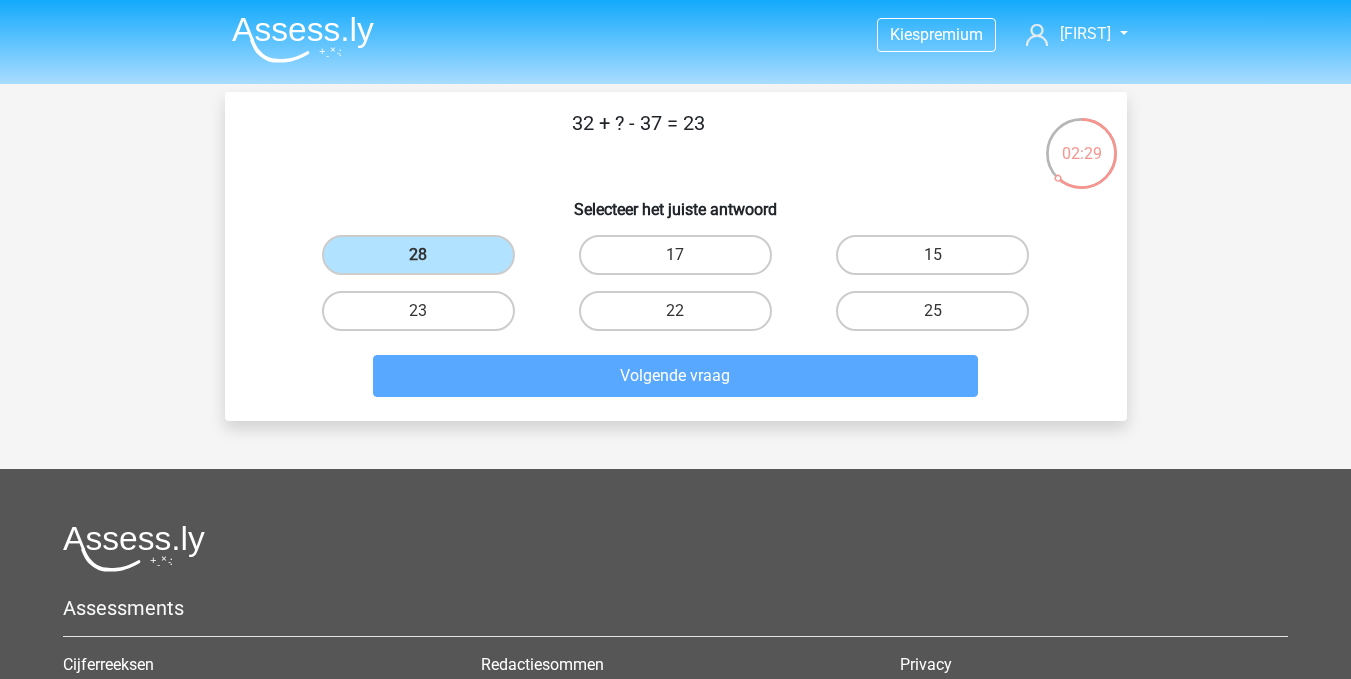 scroll, scrollTop: 92, scrollLeft: 0, axis: vertical 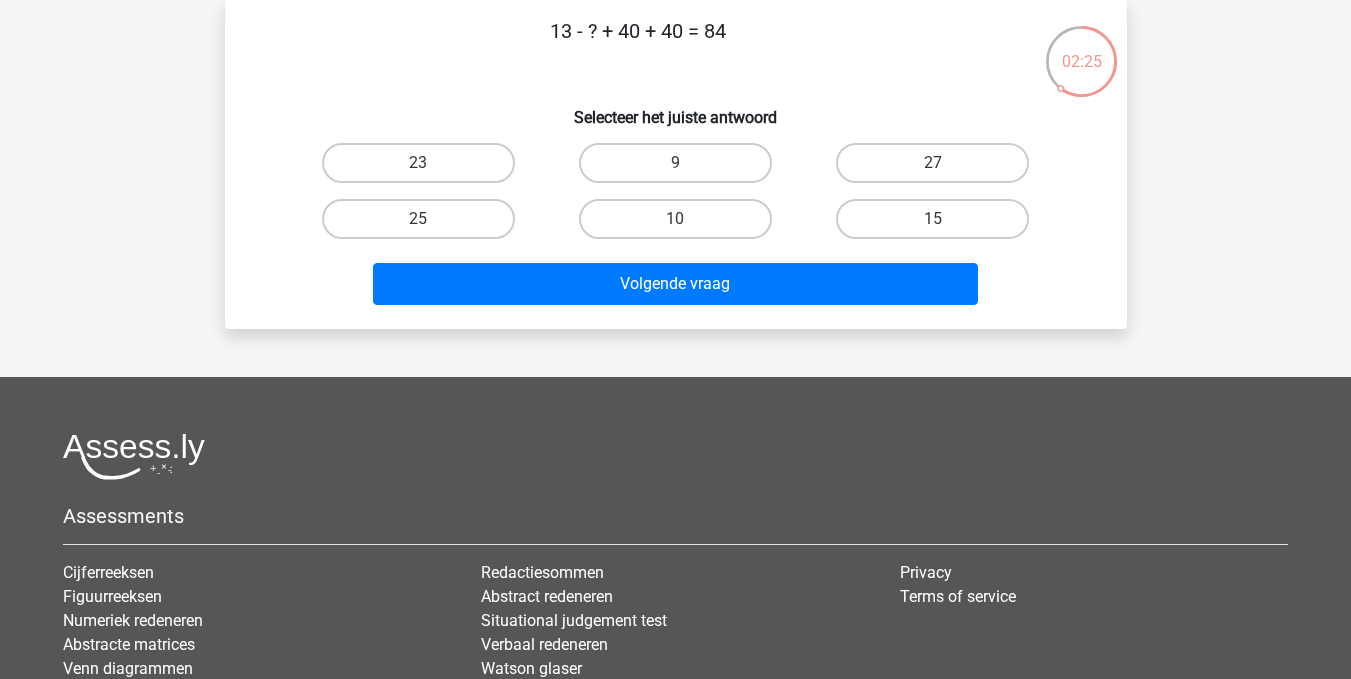 drag, startPoint x: 618, startPoint y: 28, endPoint x: 686, endPoint y: 29, distance: 68.007355 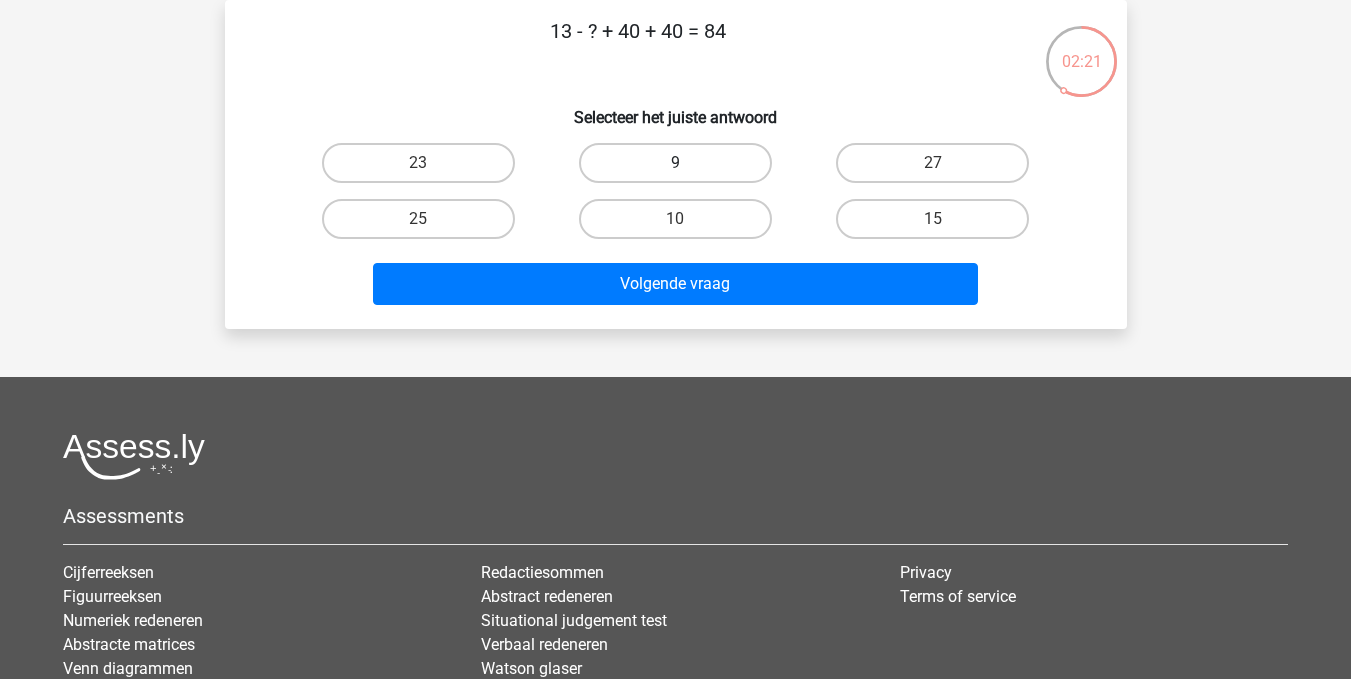 click on "9" at bounding box center (675, 163) 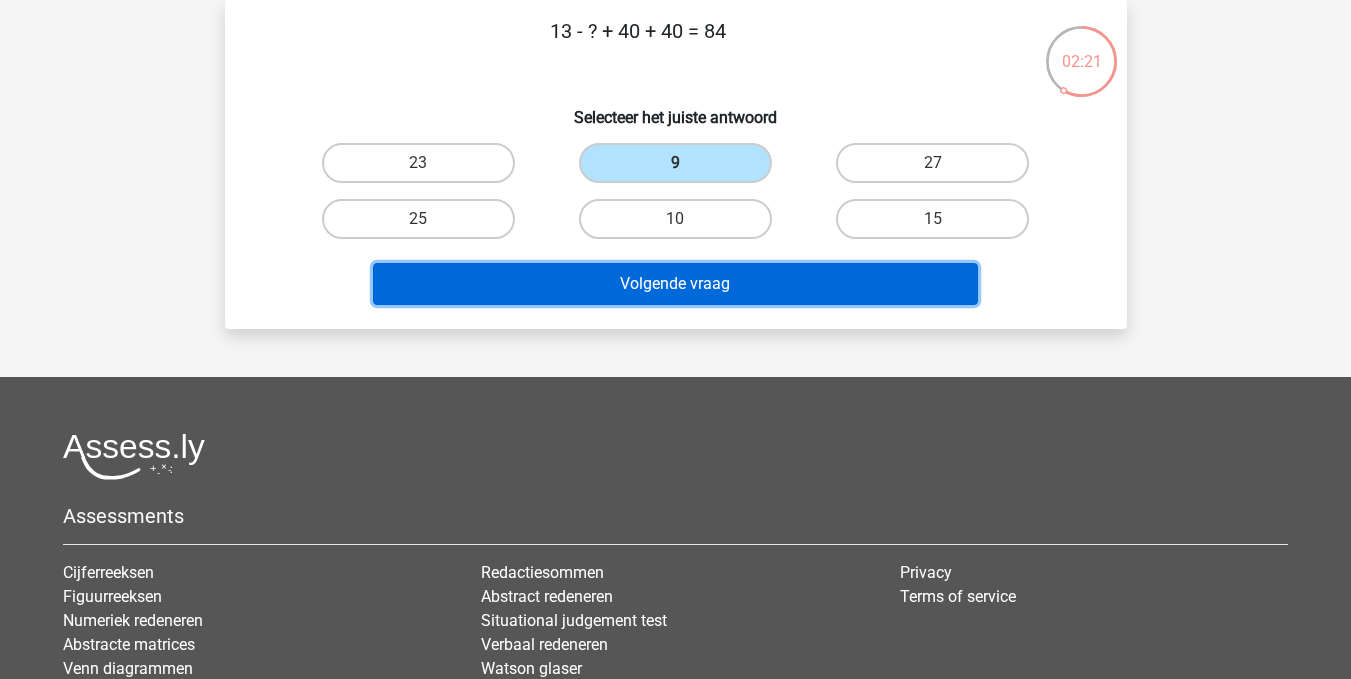 click on "Volgende vraag" at bounding box center [675, 284] 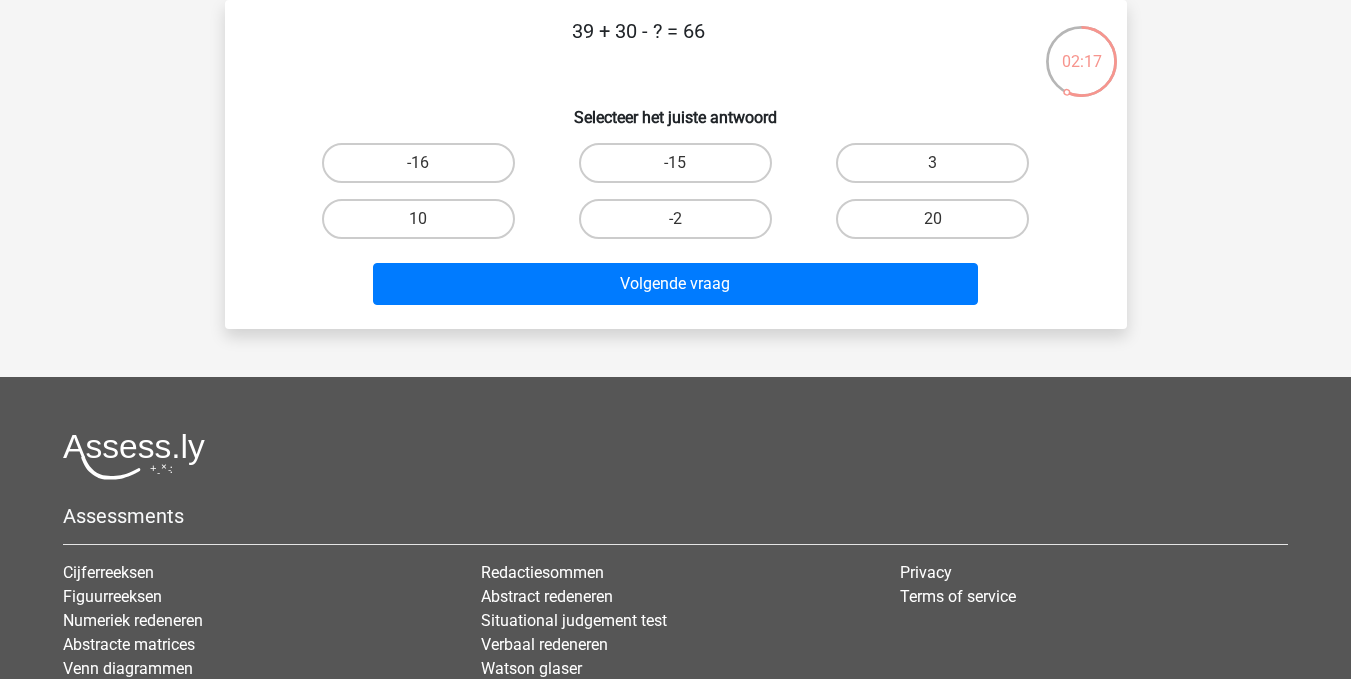 drag, startPoint x: 572, startPoint y: 29, endPoint x: 628, endPoint y: 32, distance: 56.0803 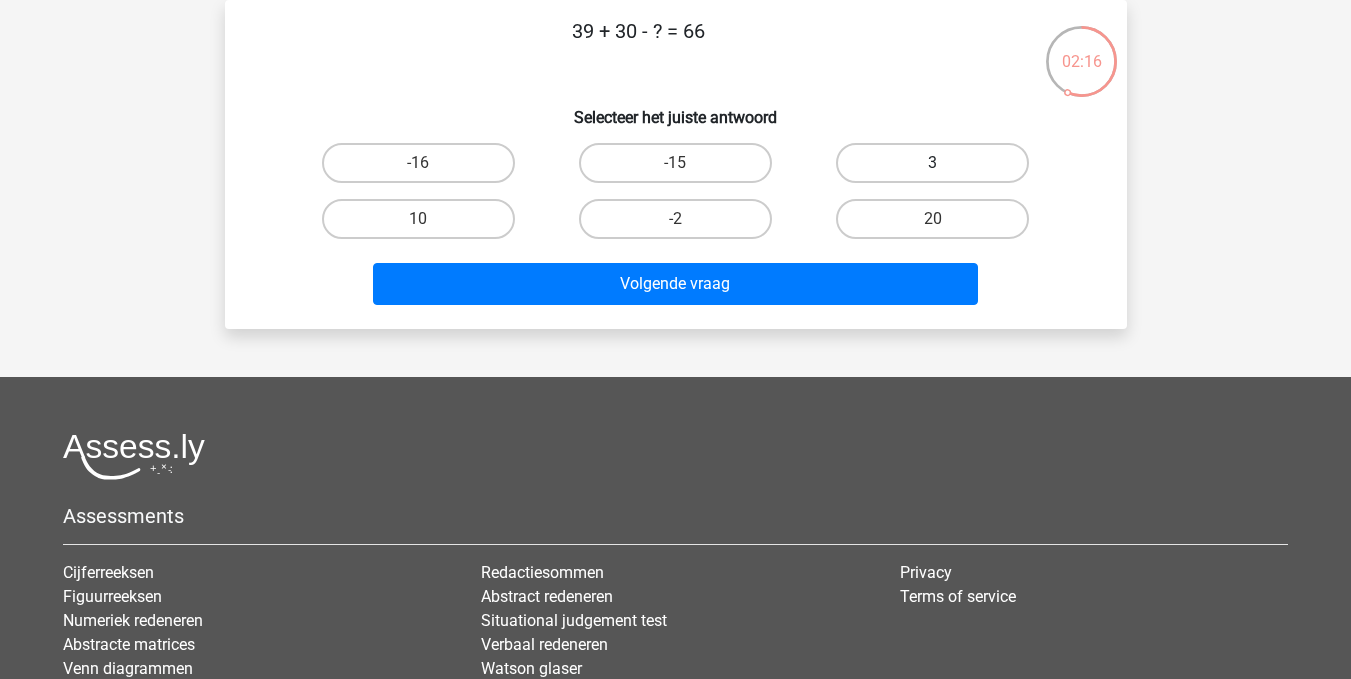 click on "3" at bounding box center (932, 163) 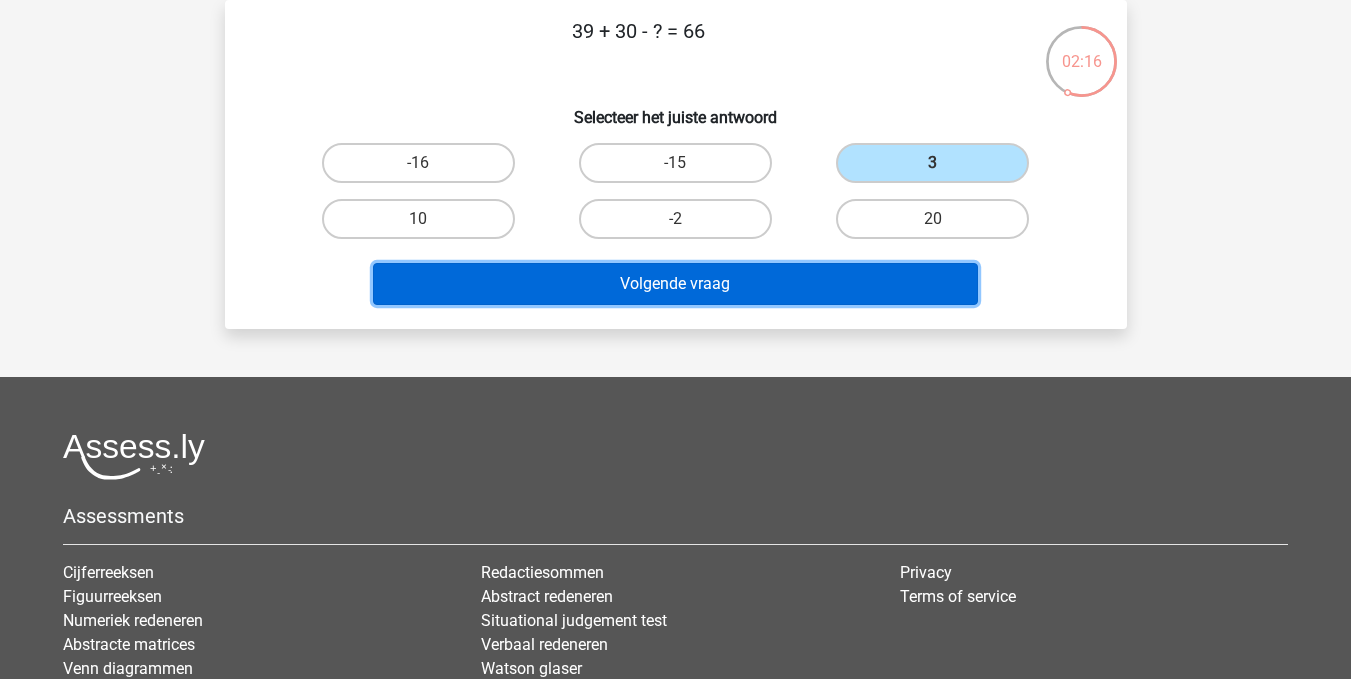 click on "Volgende vraag" at bounding box center [675, 284] 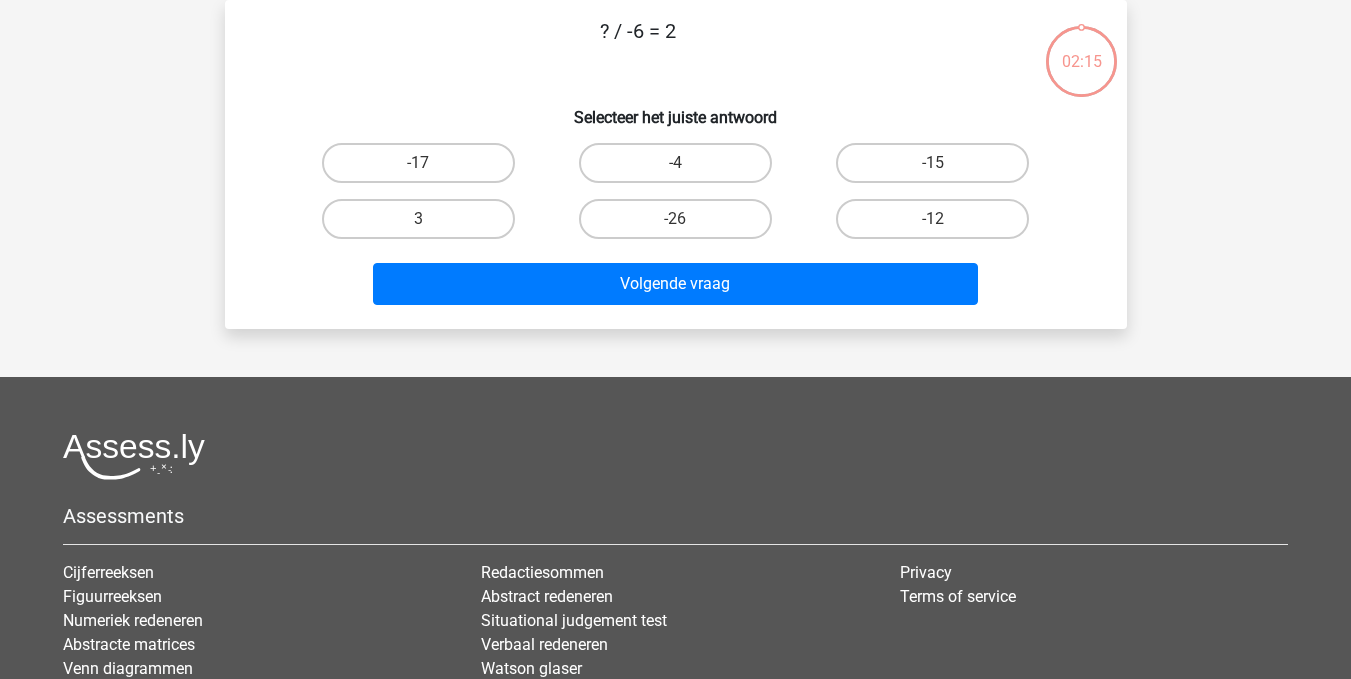 scroll, scrollTop: 0, scrollLeft: 0, axis: both 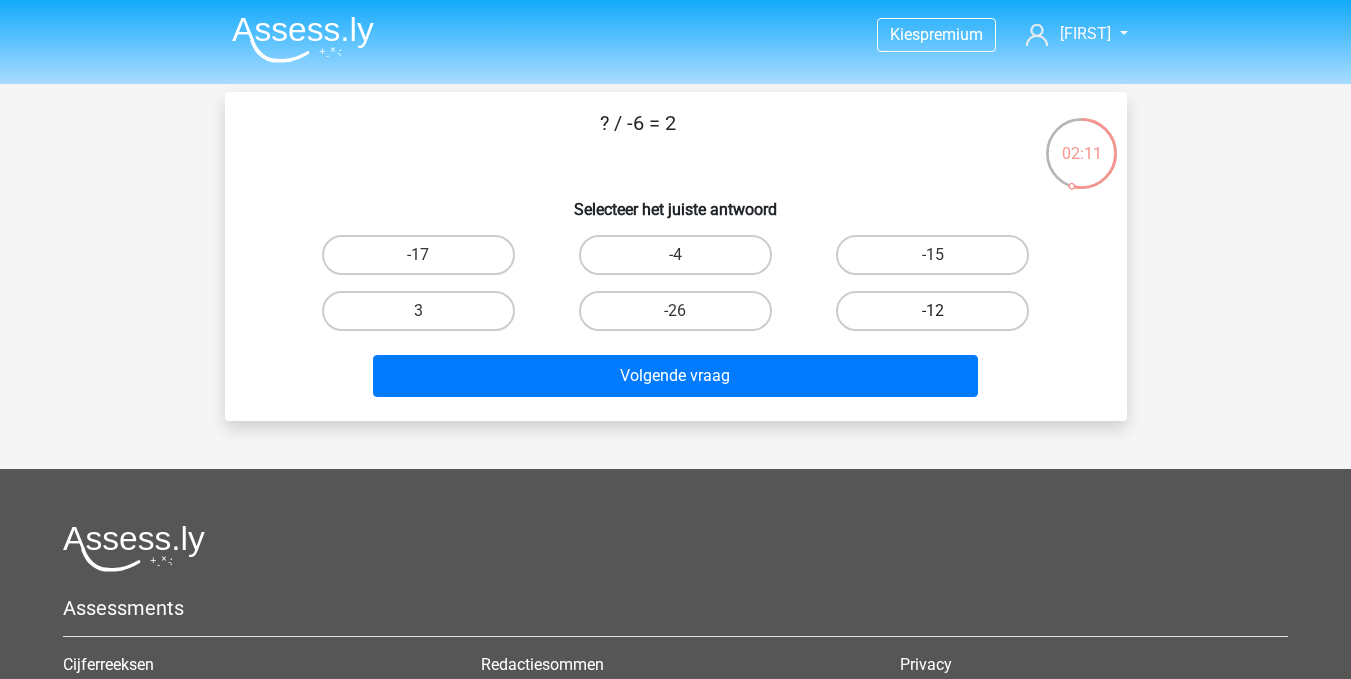 click on "-12" at bounding box center (932, 311) 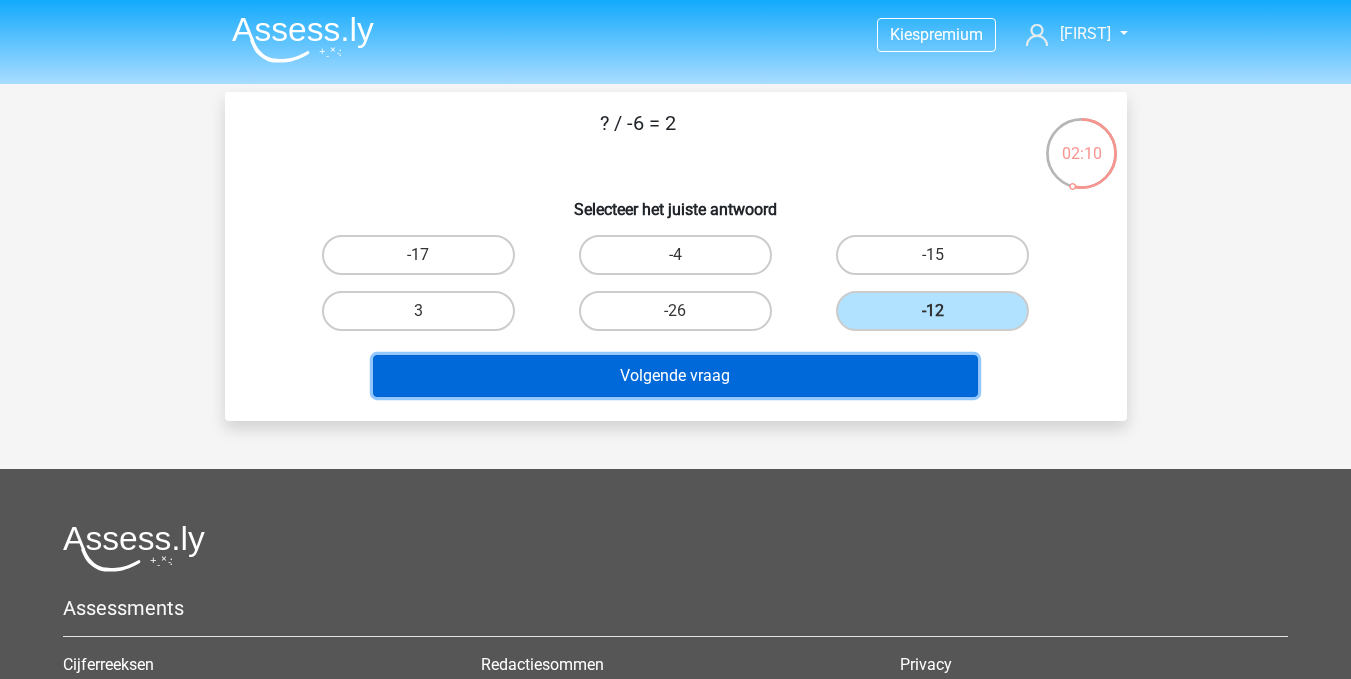 click on "Volgende vraag" at bounding box center [675, 376] 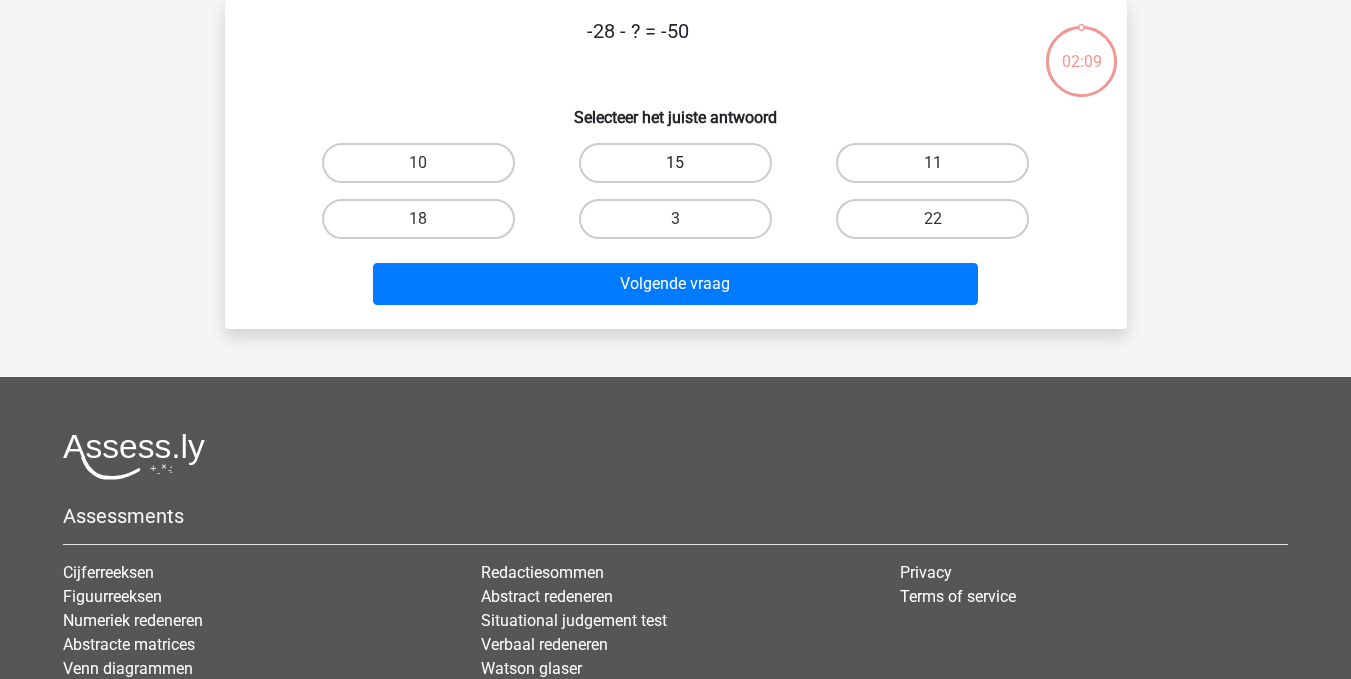 scroll, scrollTop: 0, scrollLeft: 0, axis: both 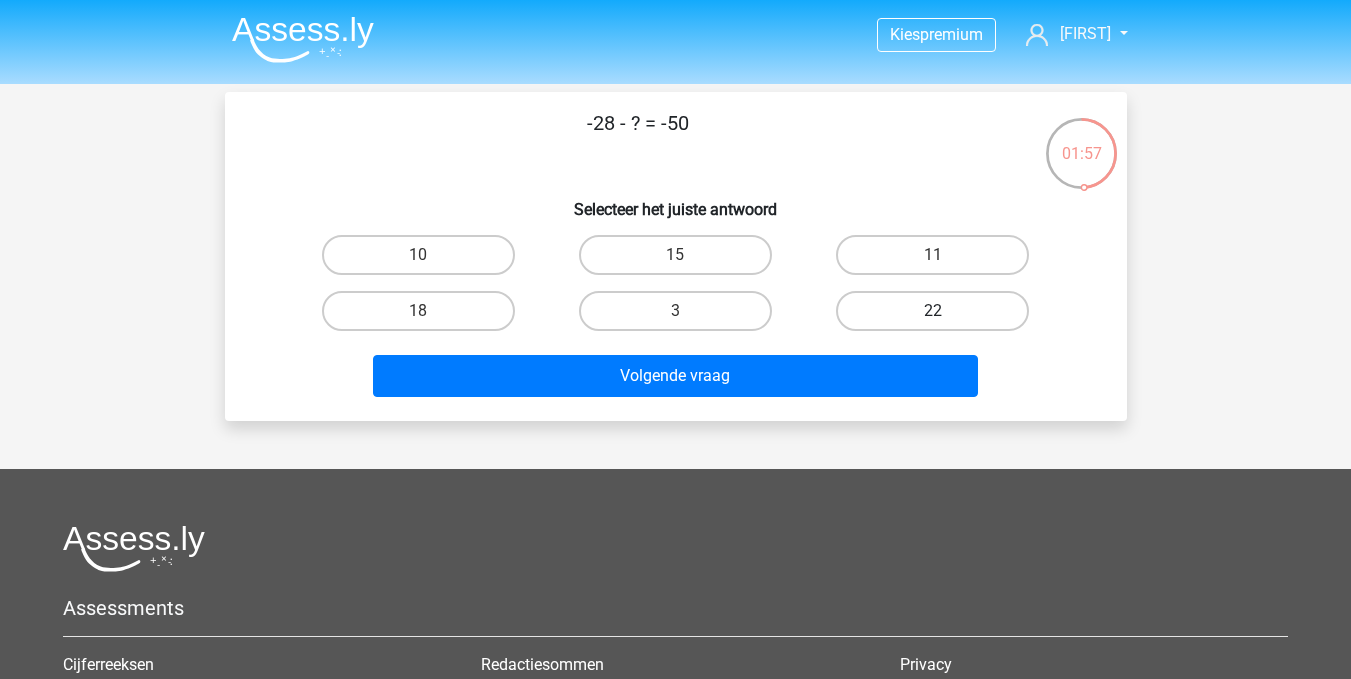 click on "22" at bounding box center [932, 311] 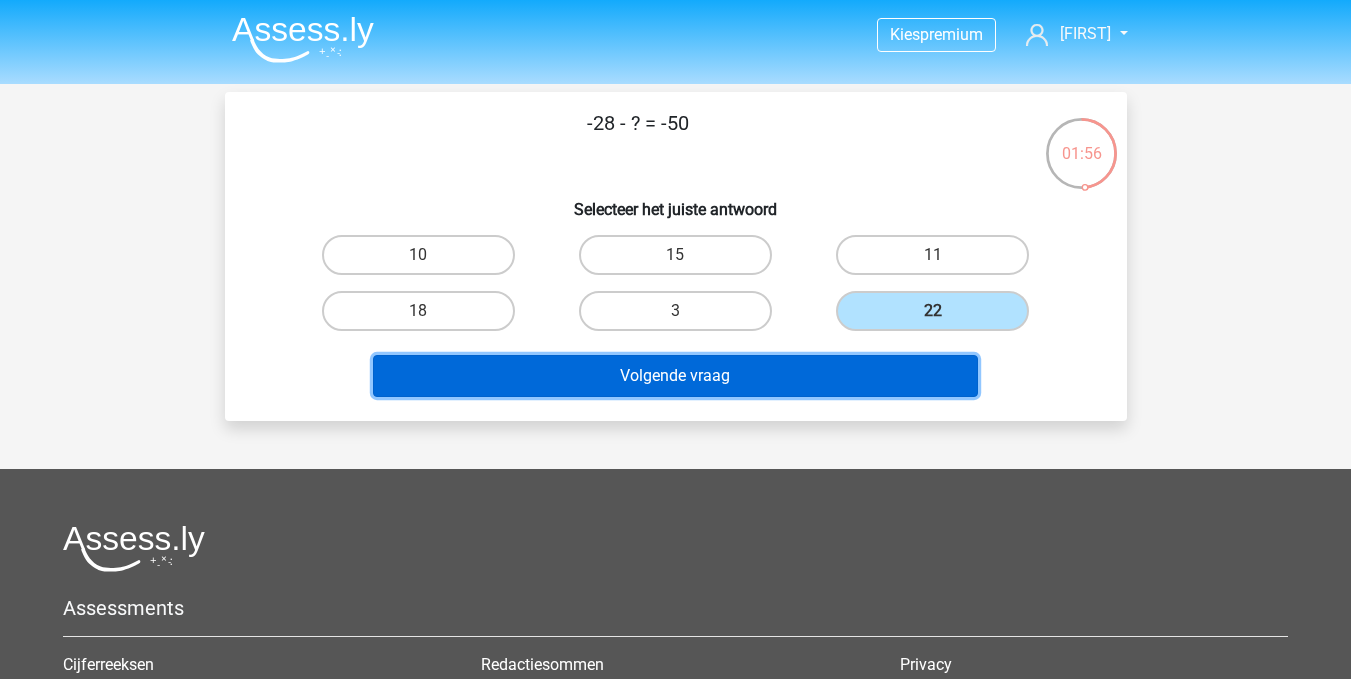 click on "Volgende vraag" at bounding box center (675, 376) 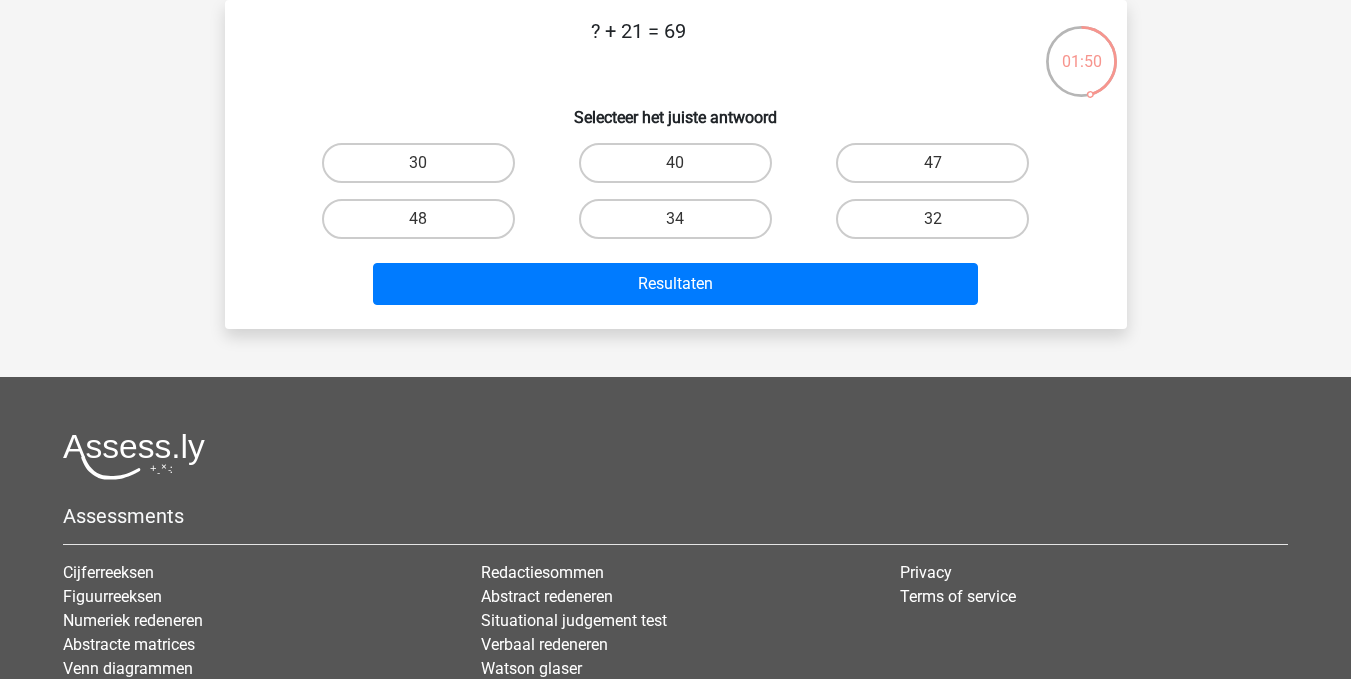 scroll, scrollTop: 0, scrollLeft: 0, axis: both 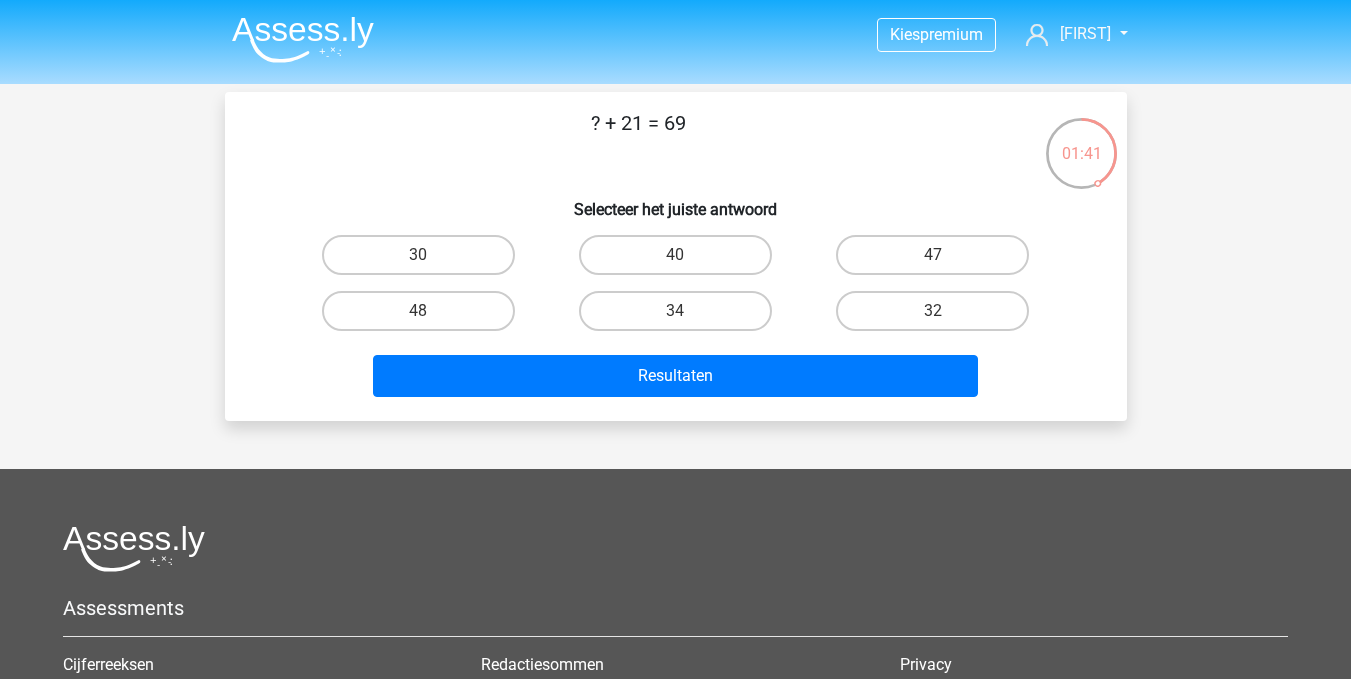 click on "48" at bounding box center (424, 317) 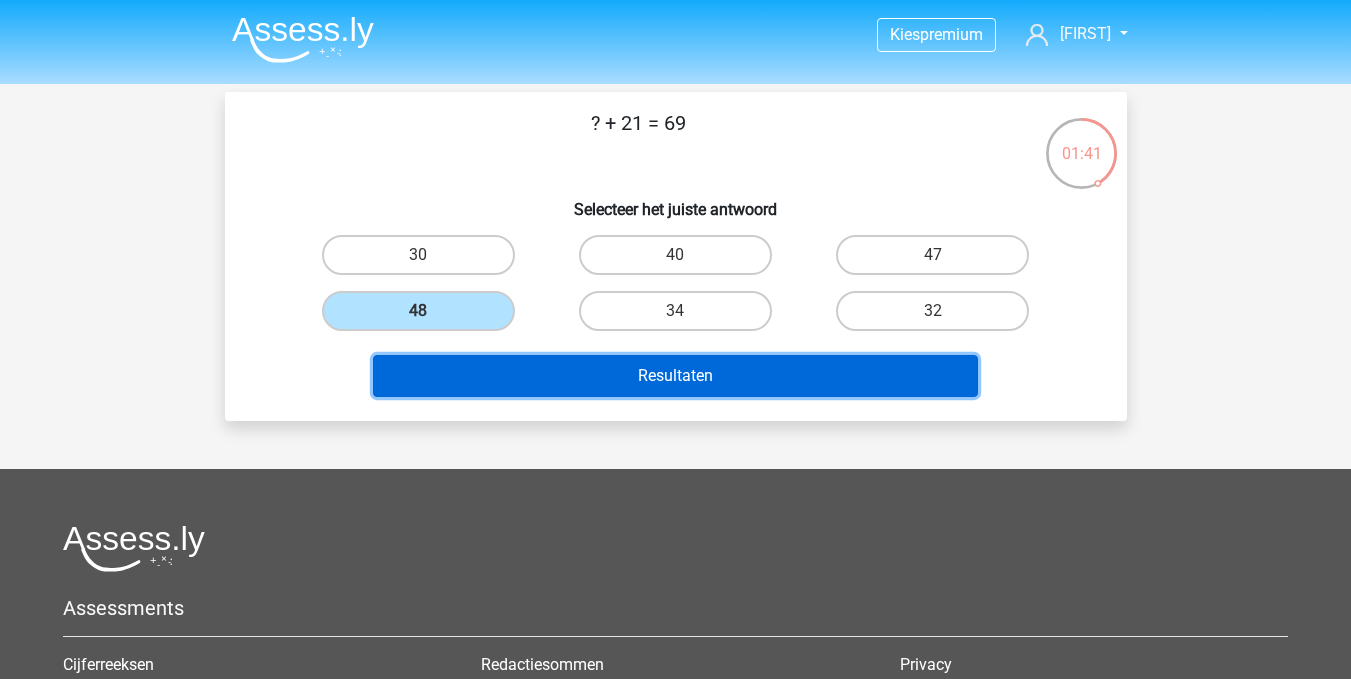click on "Resultaten" at bounding box center (675, 376) 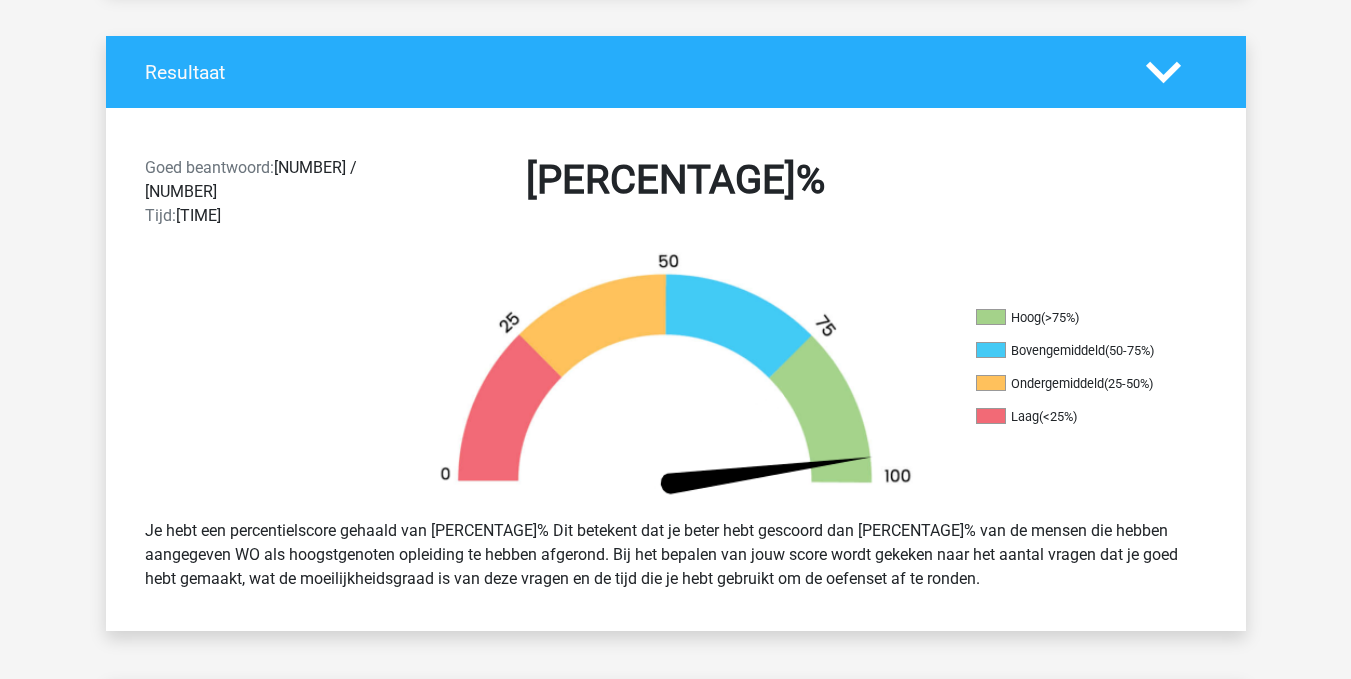 scroll, scrollTop: 800, scrollLeft: 0, axis: vertical 